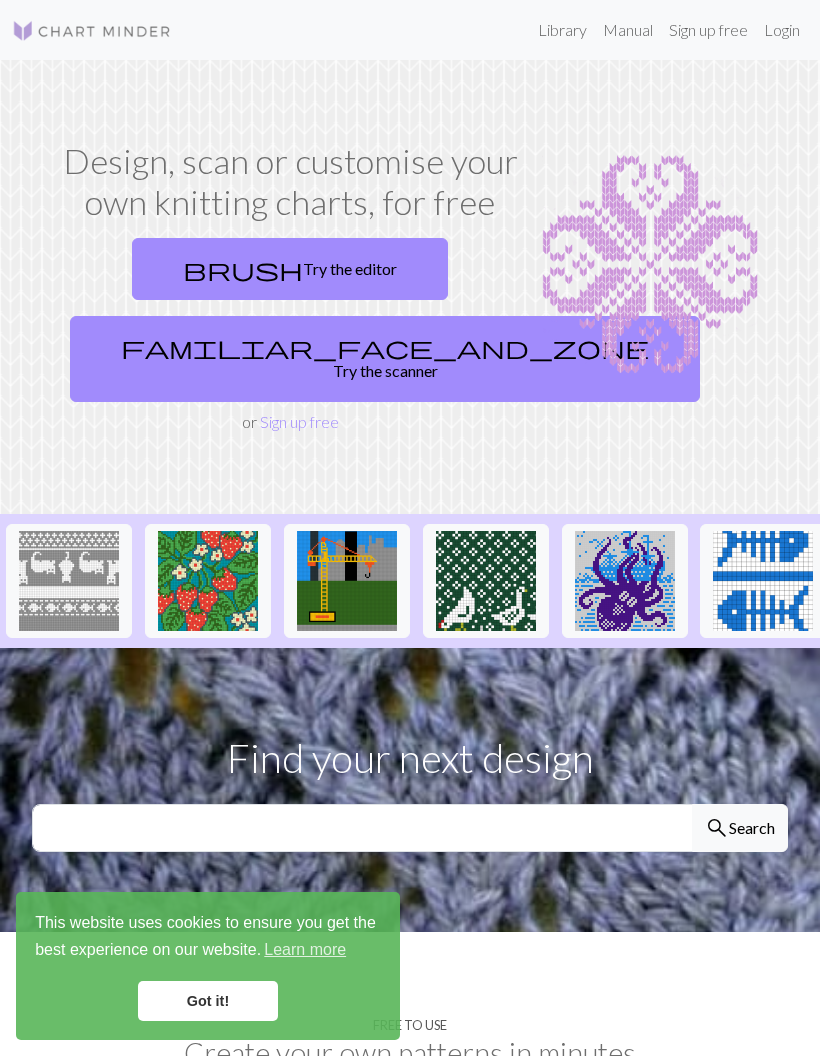 scroll, scrollTop: 0, scrollLeft: 0, axis: both 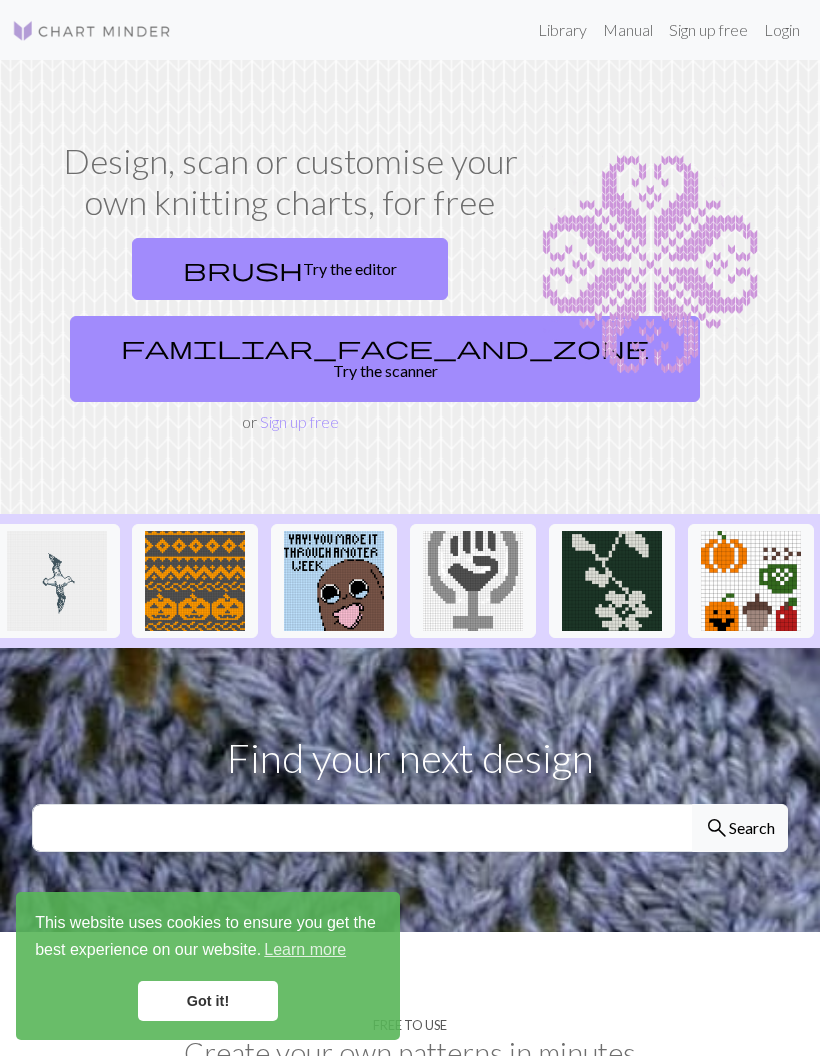 click on "Library" at bounding box center (562, 30) 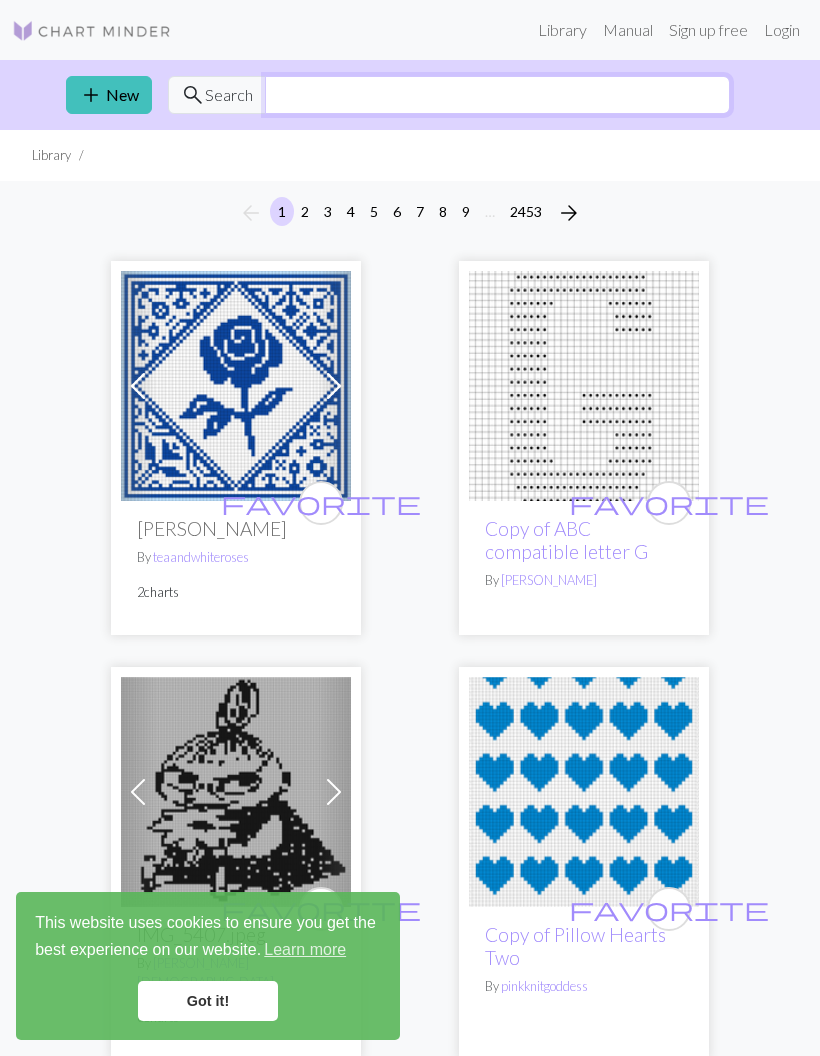click at bounding box center (497, 95) 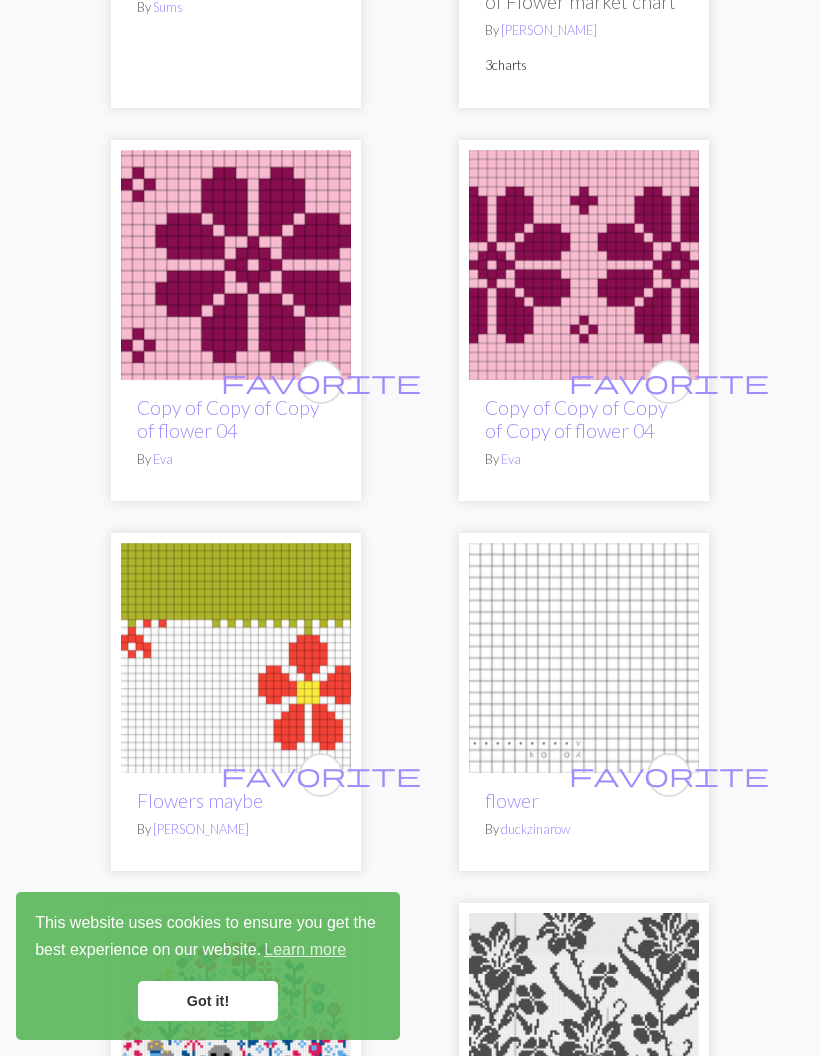 scroll, scrollTop: 0, scrollLeft: 0, axis: both 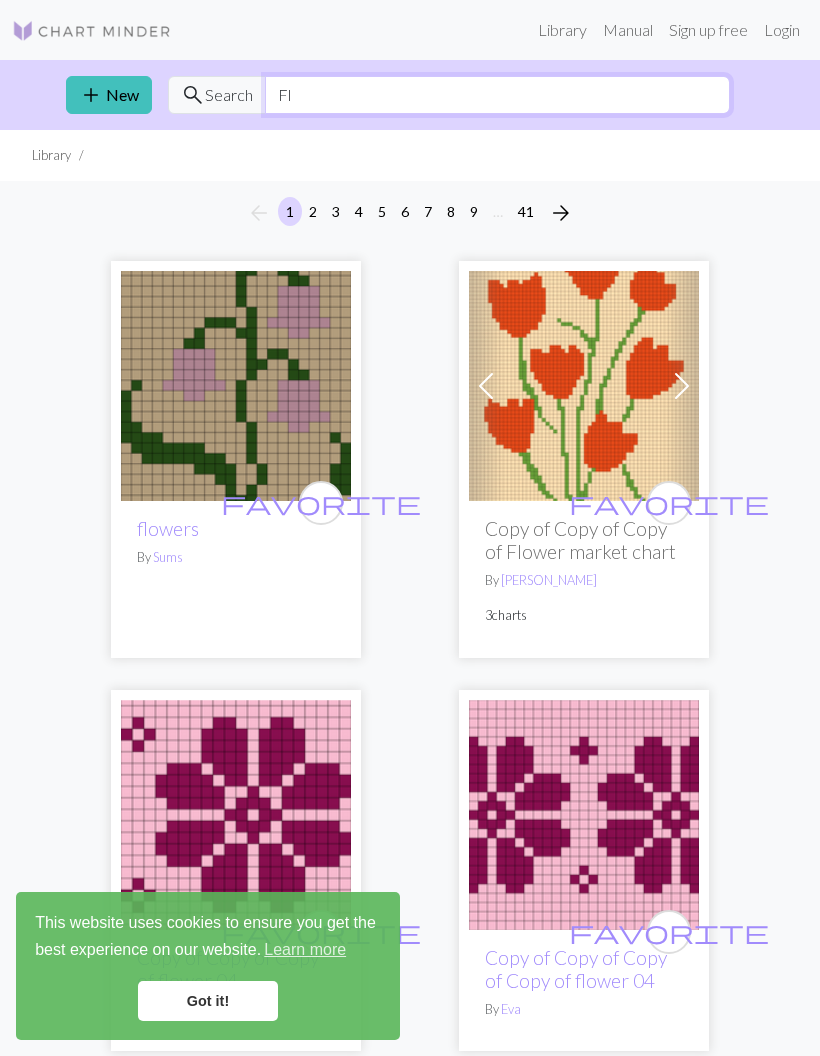 type on "F" 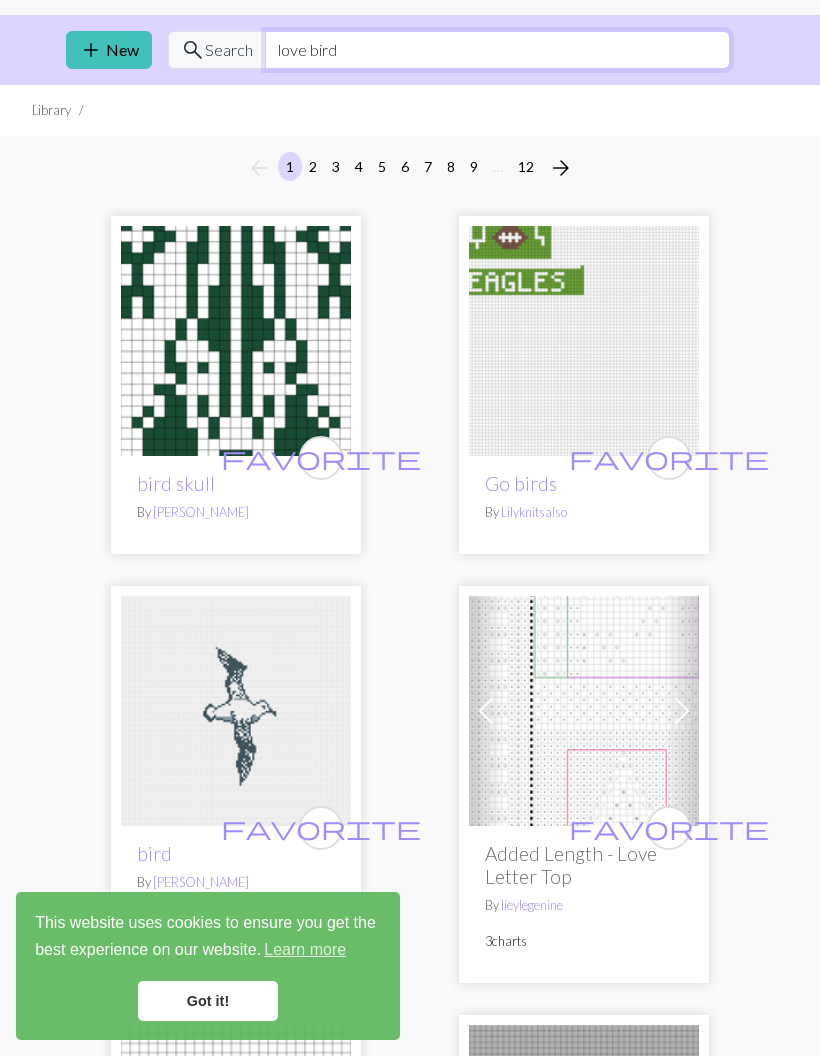 scroll, scrollTop: 0, scrollLeft: 0, axis: both 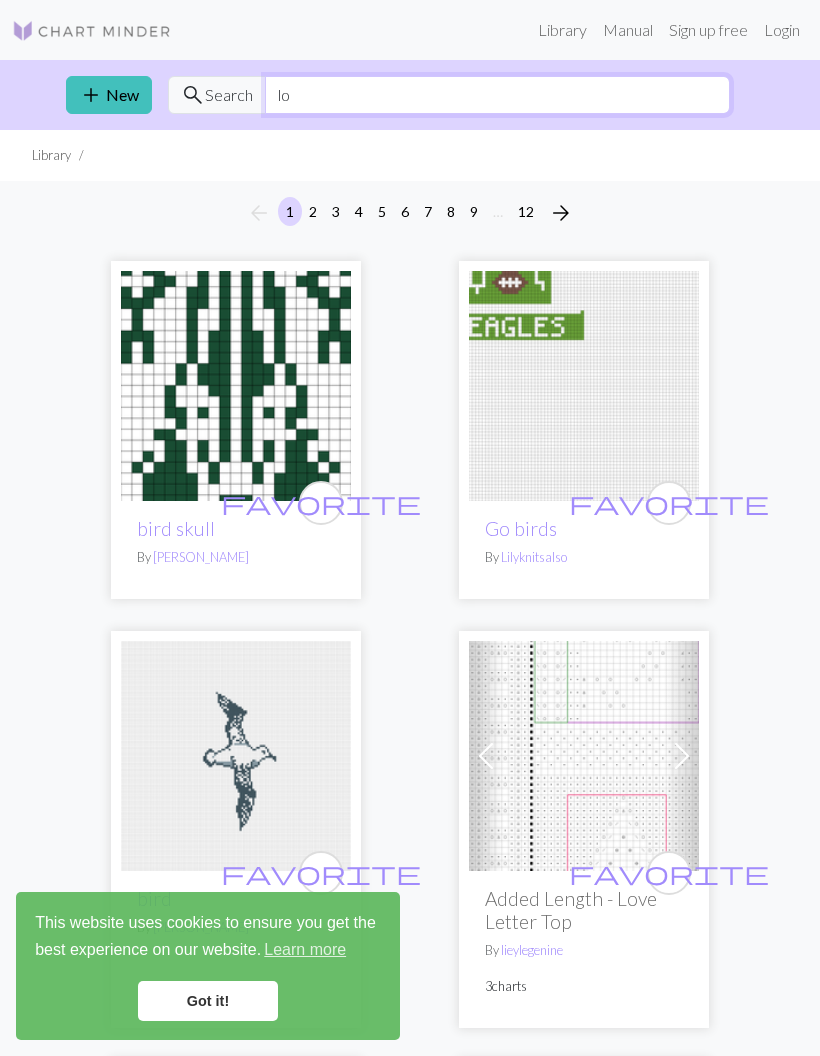 type on "l" 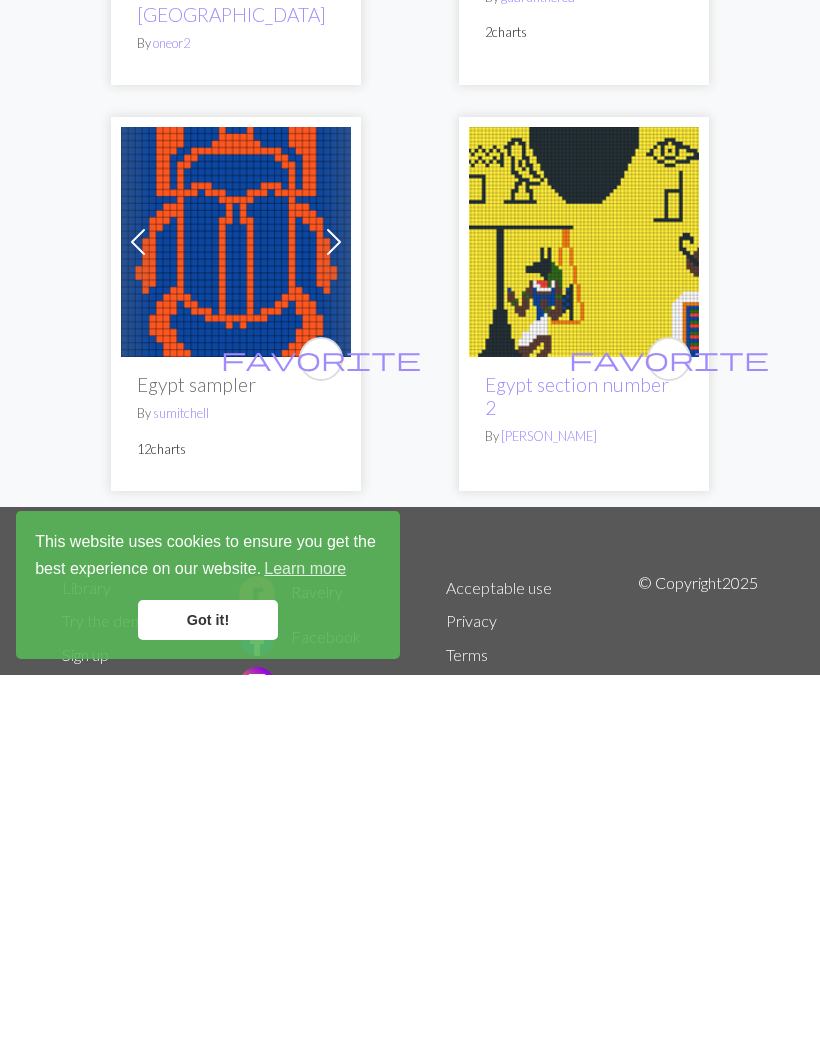 scroll, scrollTop: 972, scrollLeft: 0, axis: vertical 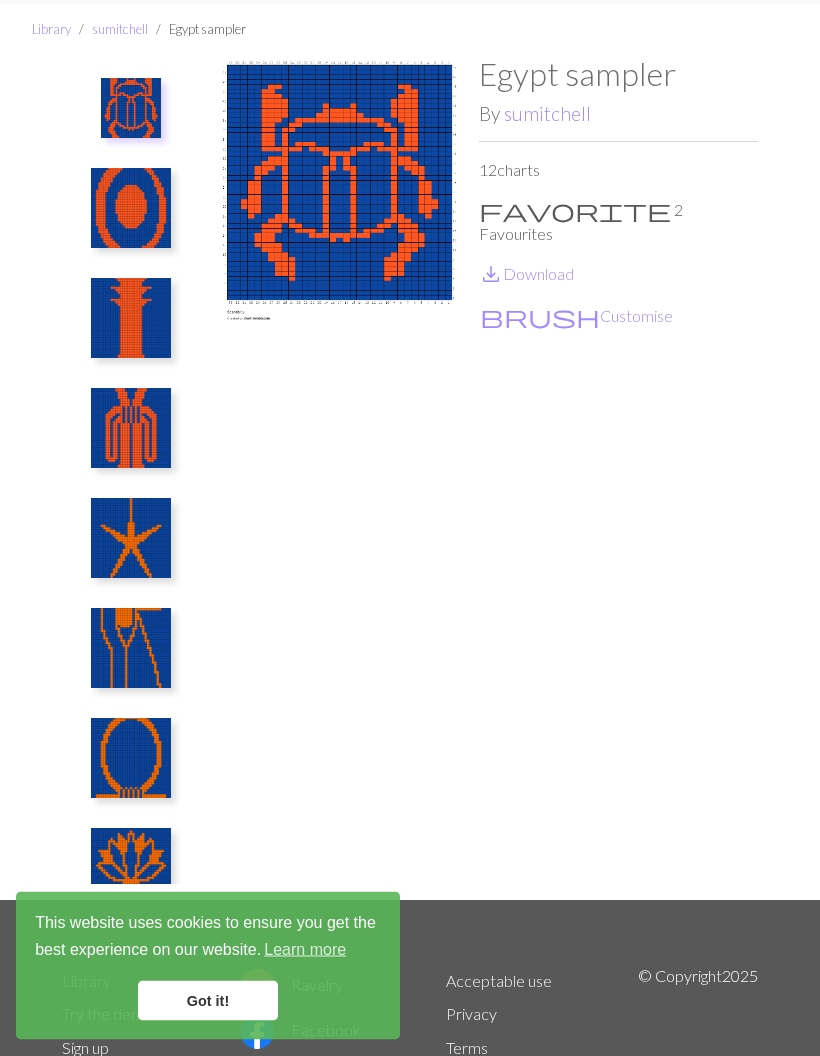 click at bounding box center (131, 429) 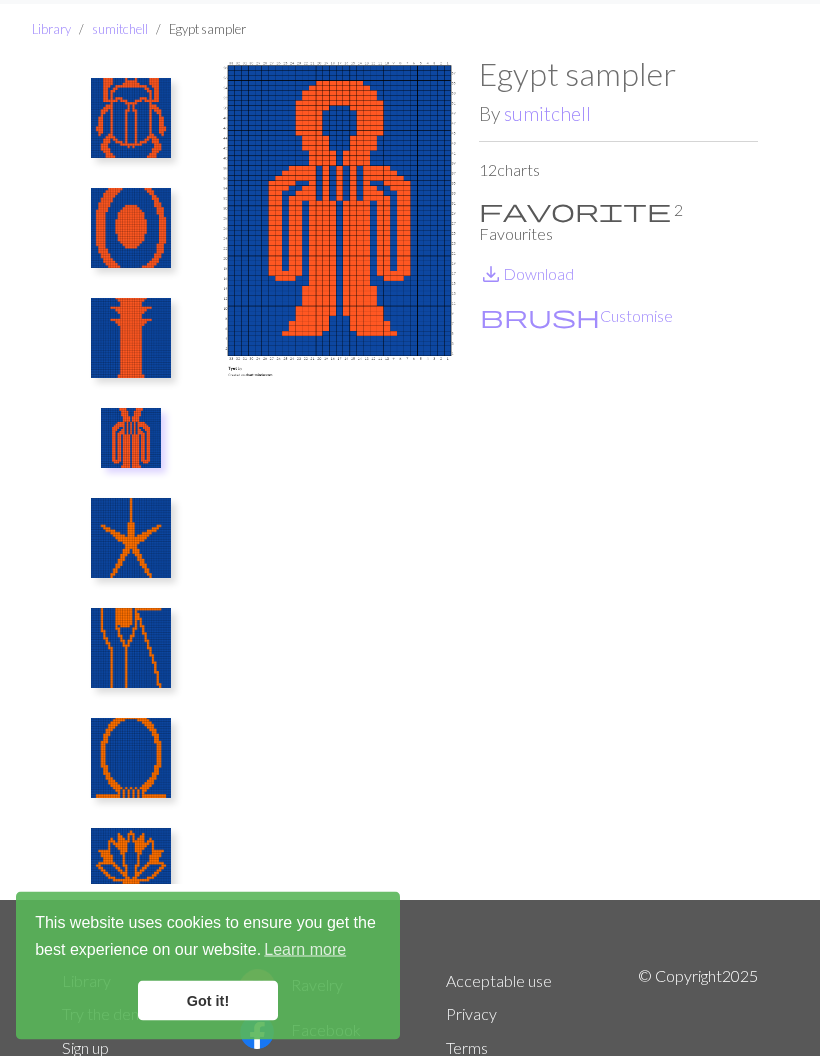 scroll, scrollTop: 56, scrollLeft: 0, axis: vertical 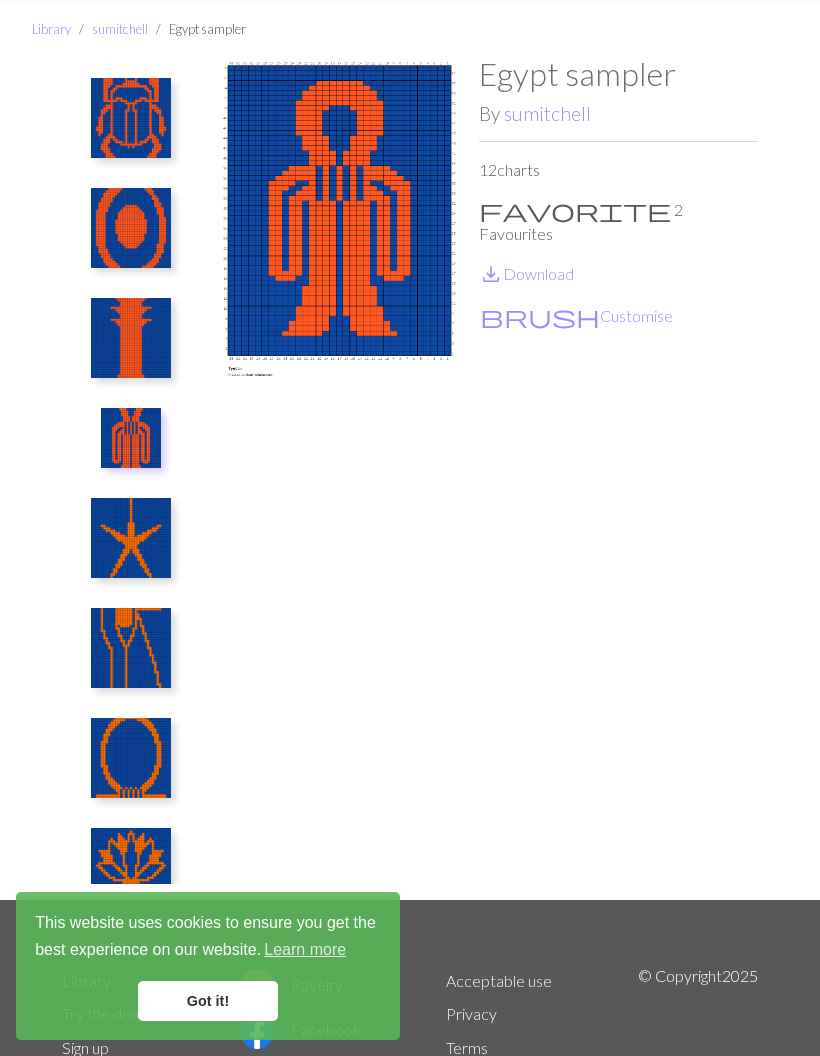 click at bounding box center (131, 538) 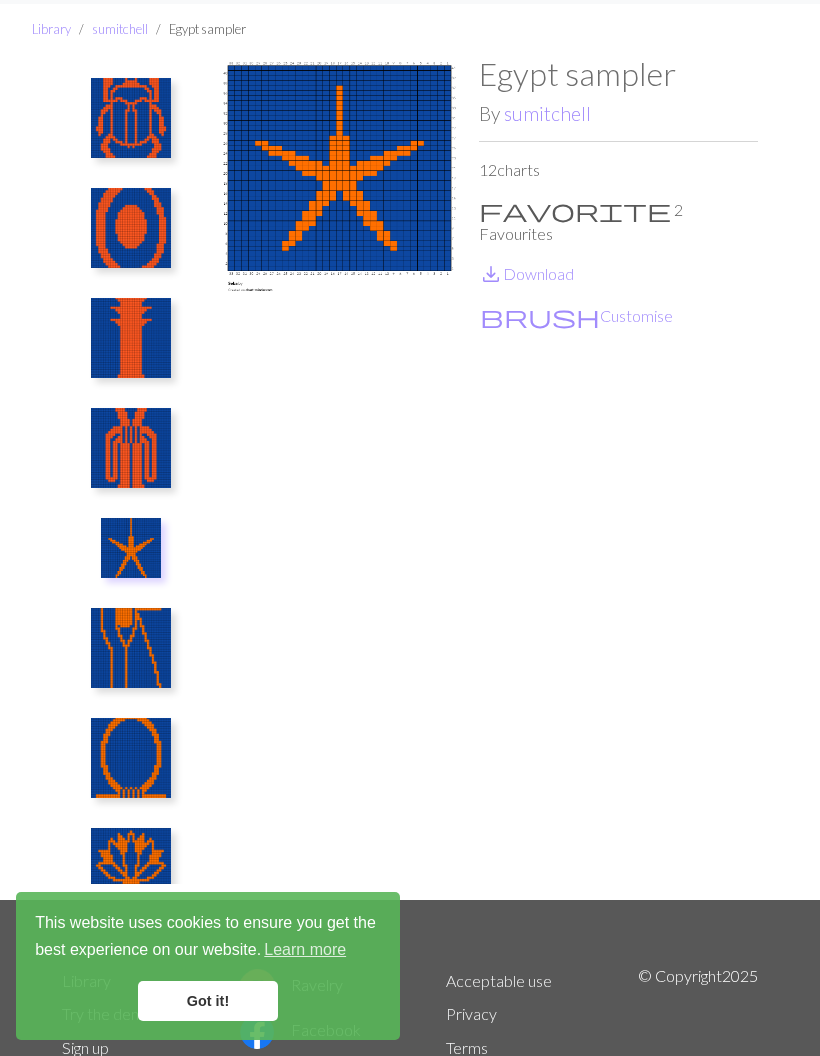 click at bounding box center [131, 648] 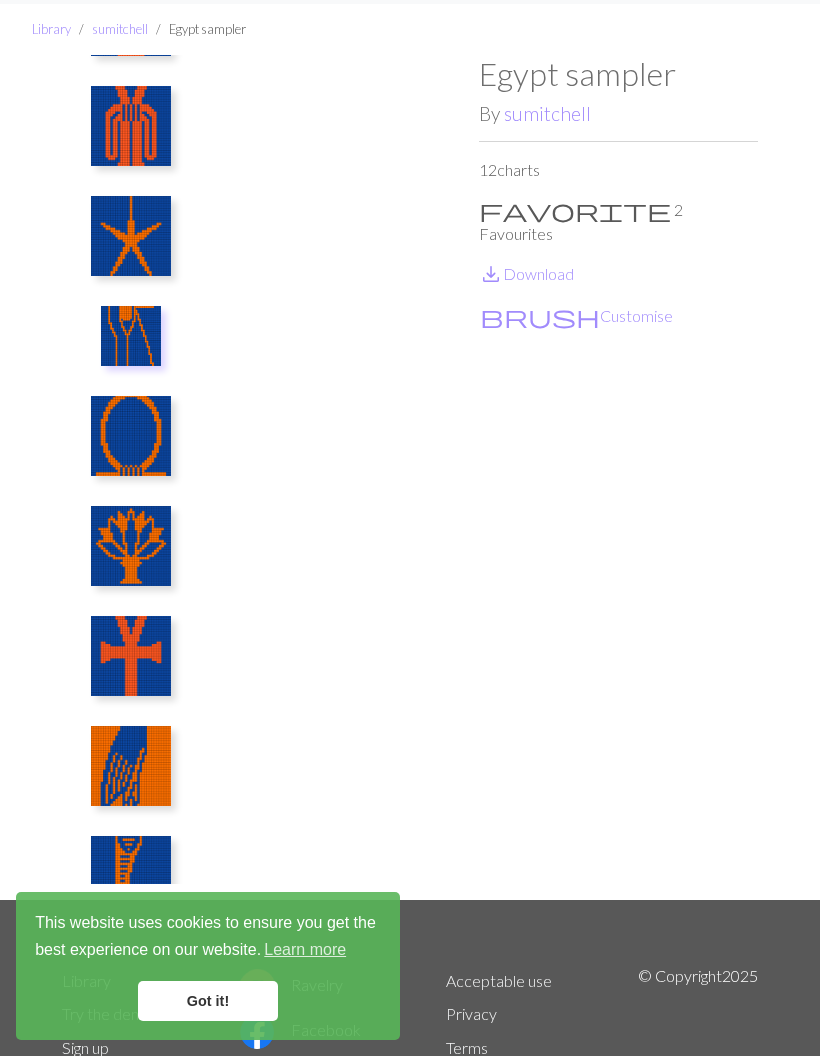 scroll, scrollTop: 353, scrollLeft: 0, axis: vertical 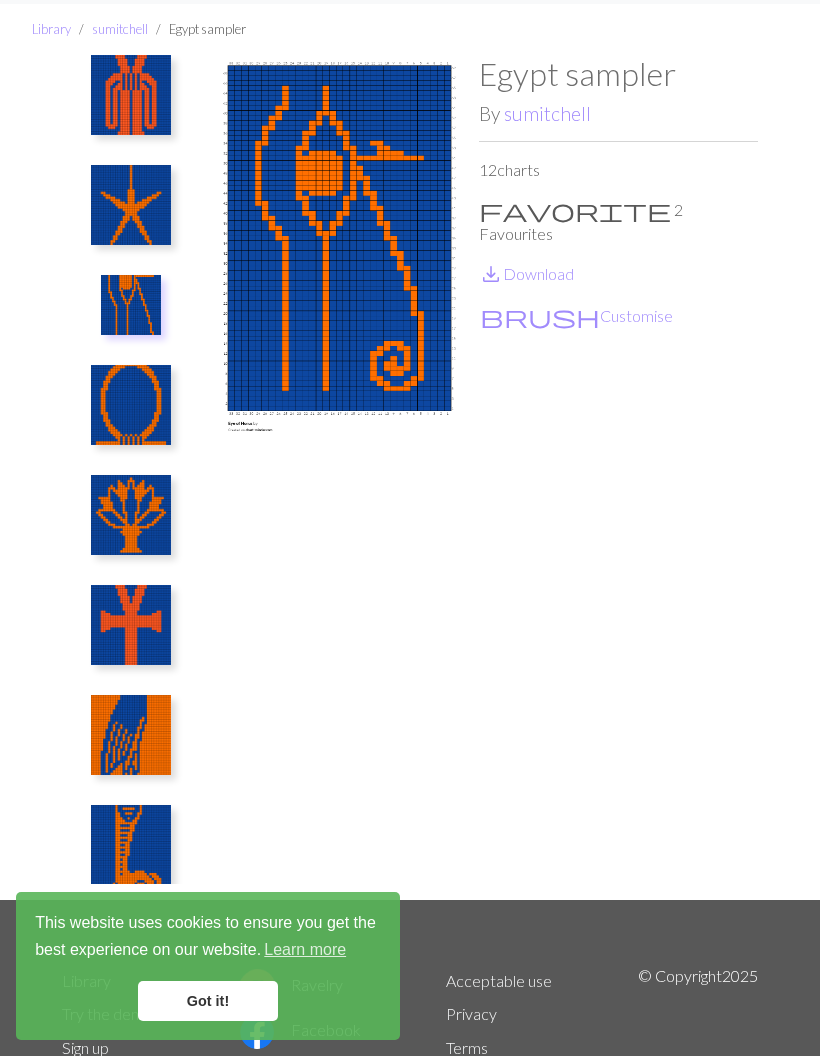 click at bounding box center (131, 735) 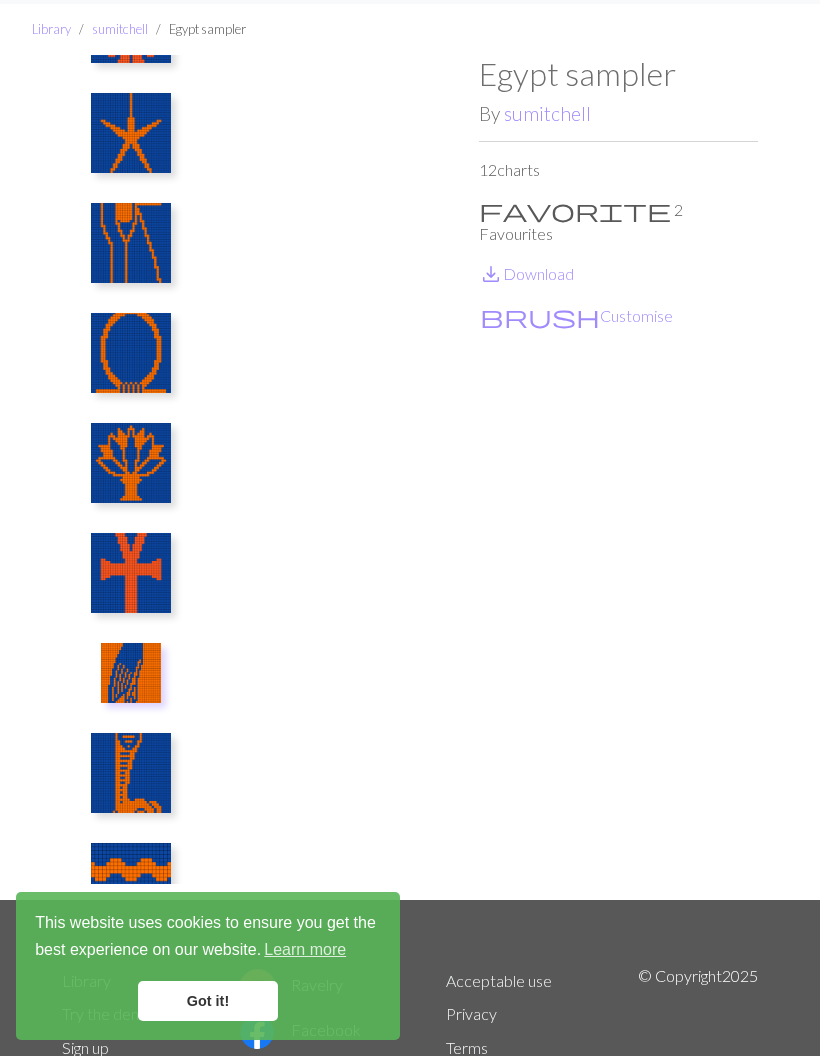 scroll, scrollTop: 423, scrollLeft: 0, axis: vertical 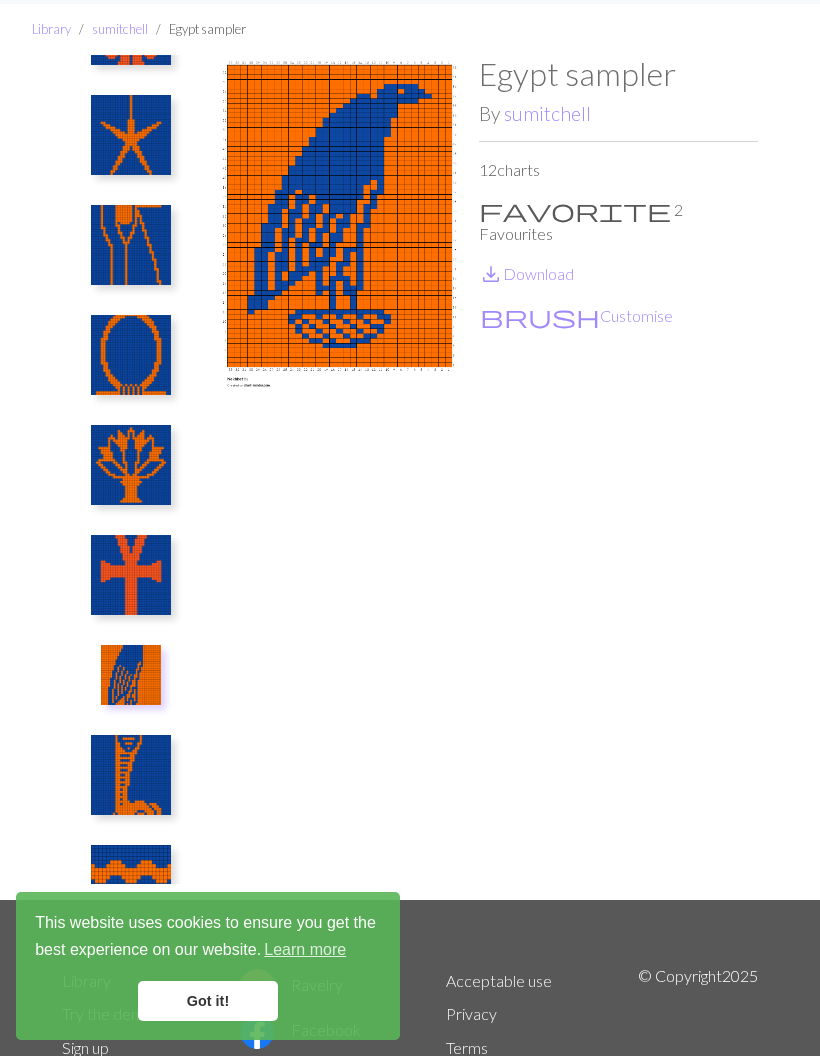 click at bounding box center (131, 775) 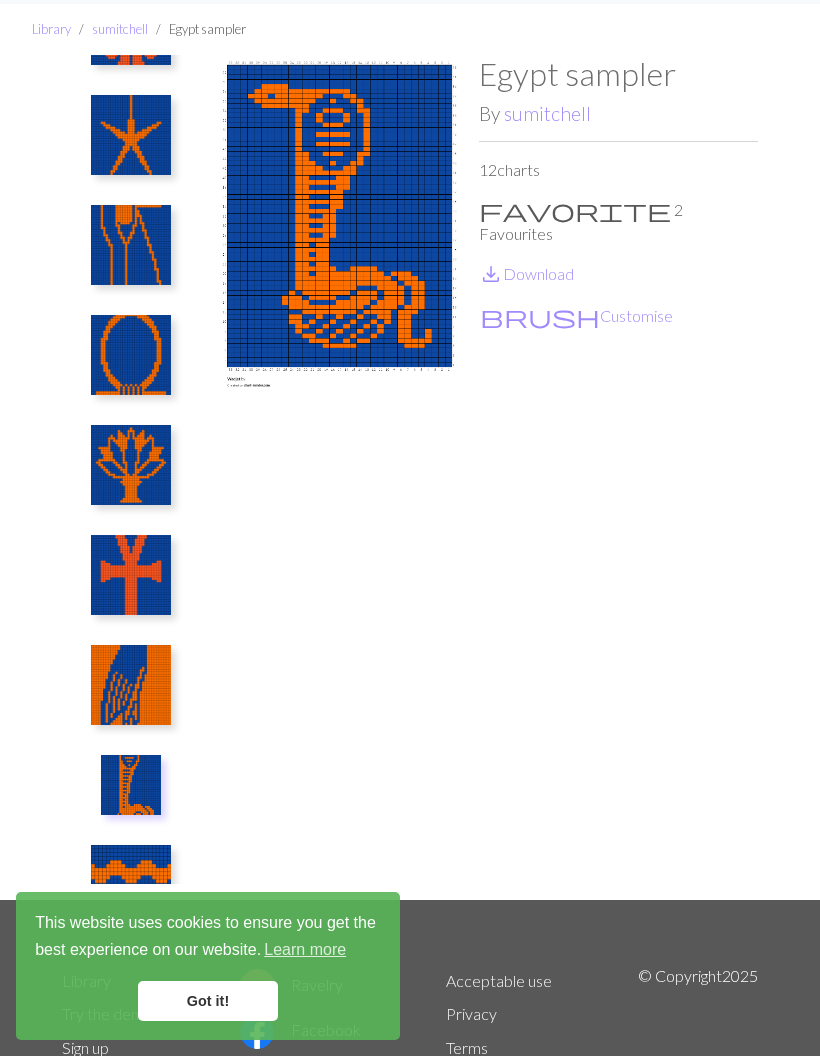 click at bounding box center (131, 885) 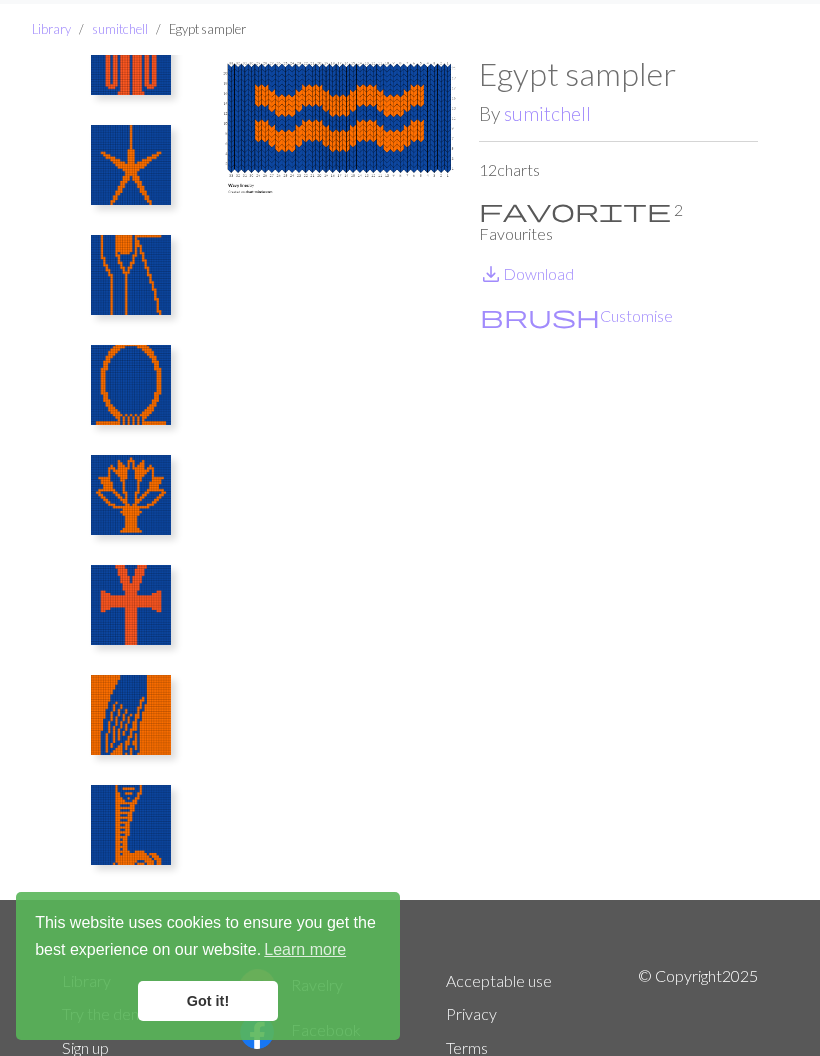 scroll, scrollTop: 395, scrollLeft: 0, axis: vertical 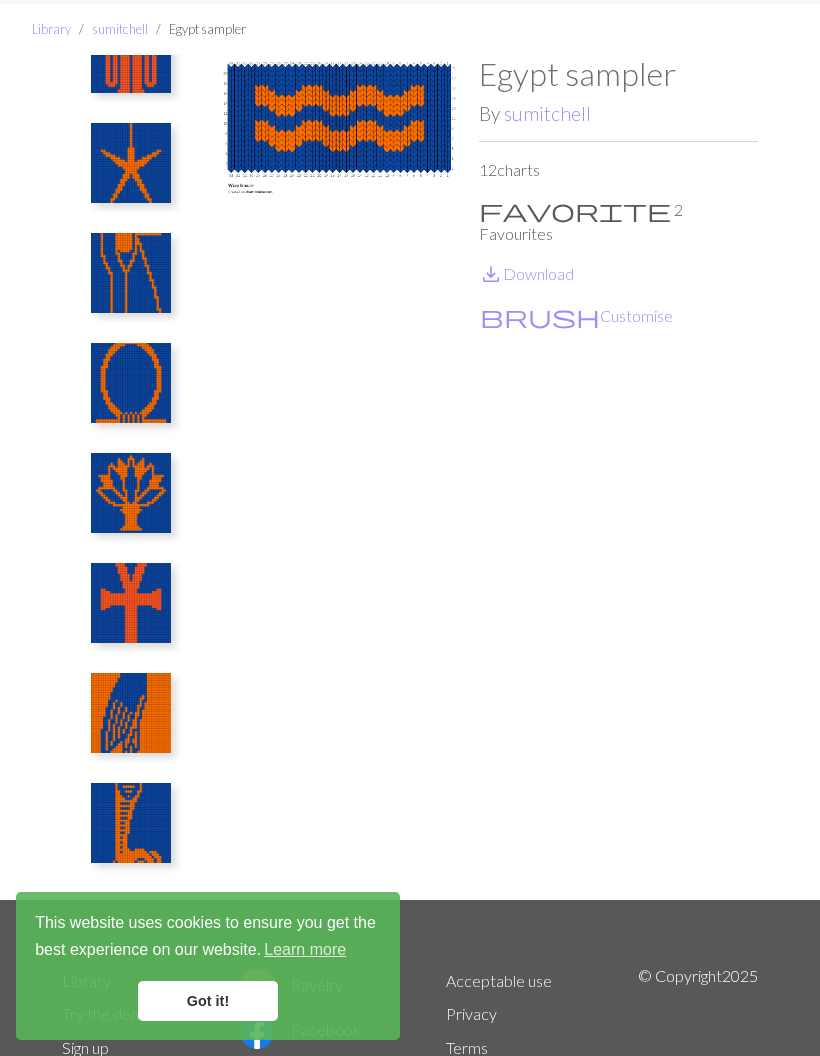 click at bounding box center (131, 713) 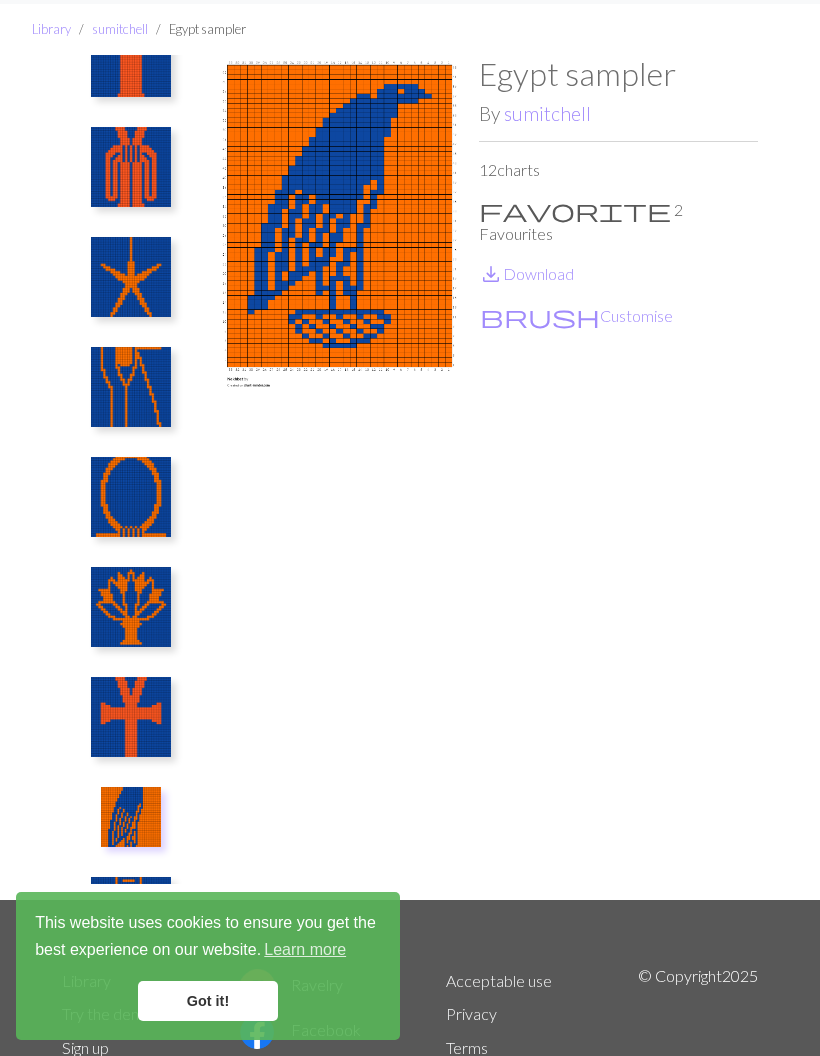 scroll, scrollTop: 276, scrollLeft: 0, axis: vertical 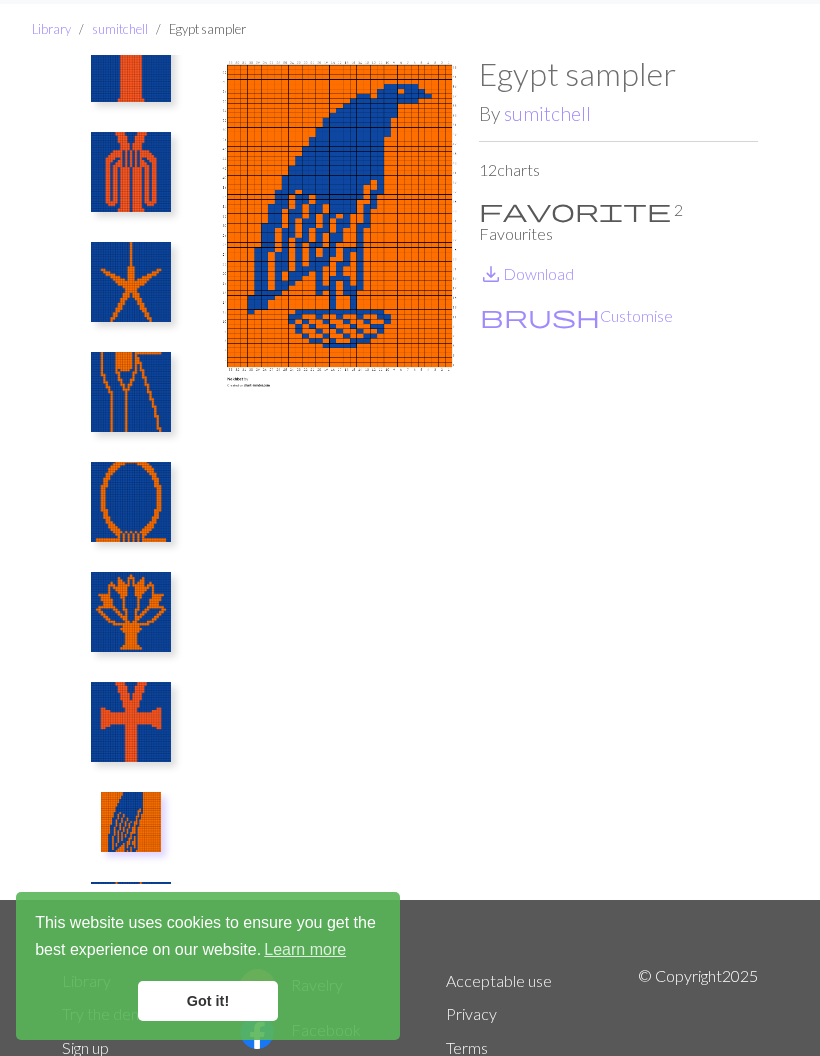 click at bounding box center [131, 502] 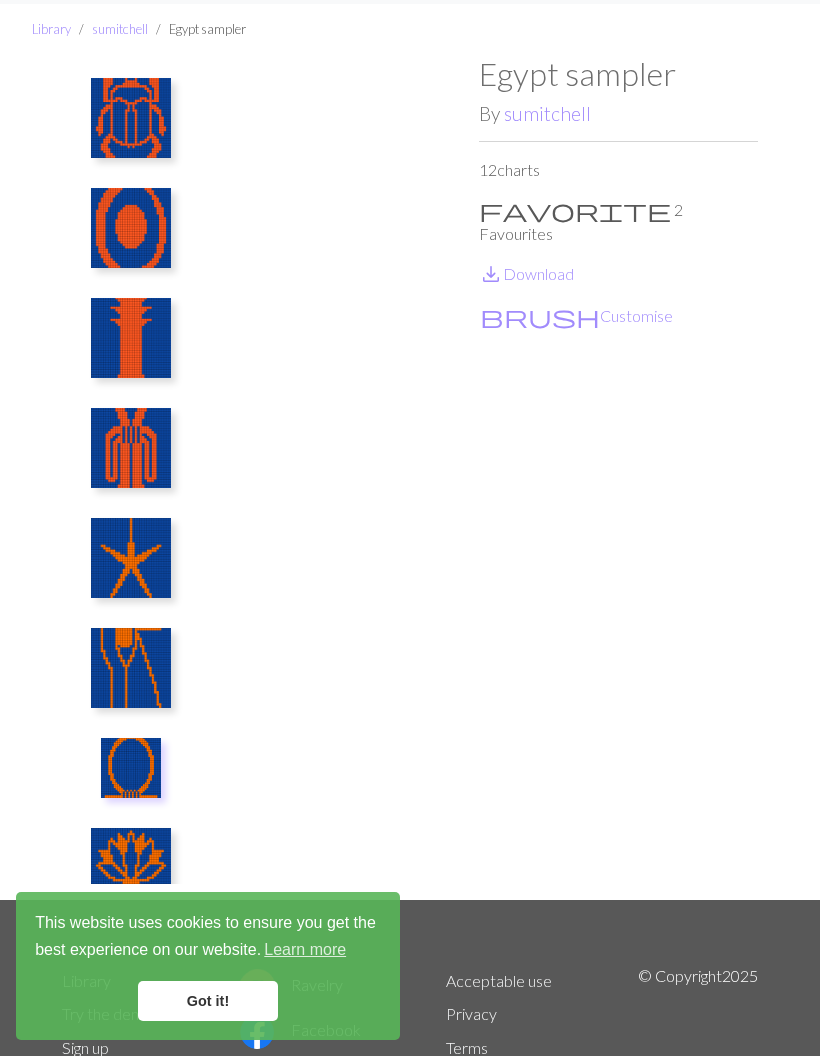 scroll, scrollTop: -3, scrollLeft: 0, axis: vertical 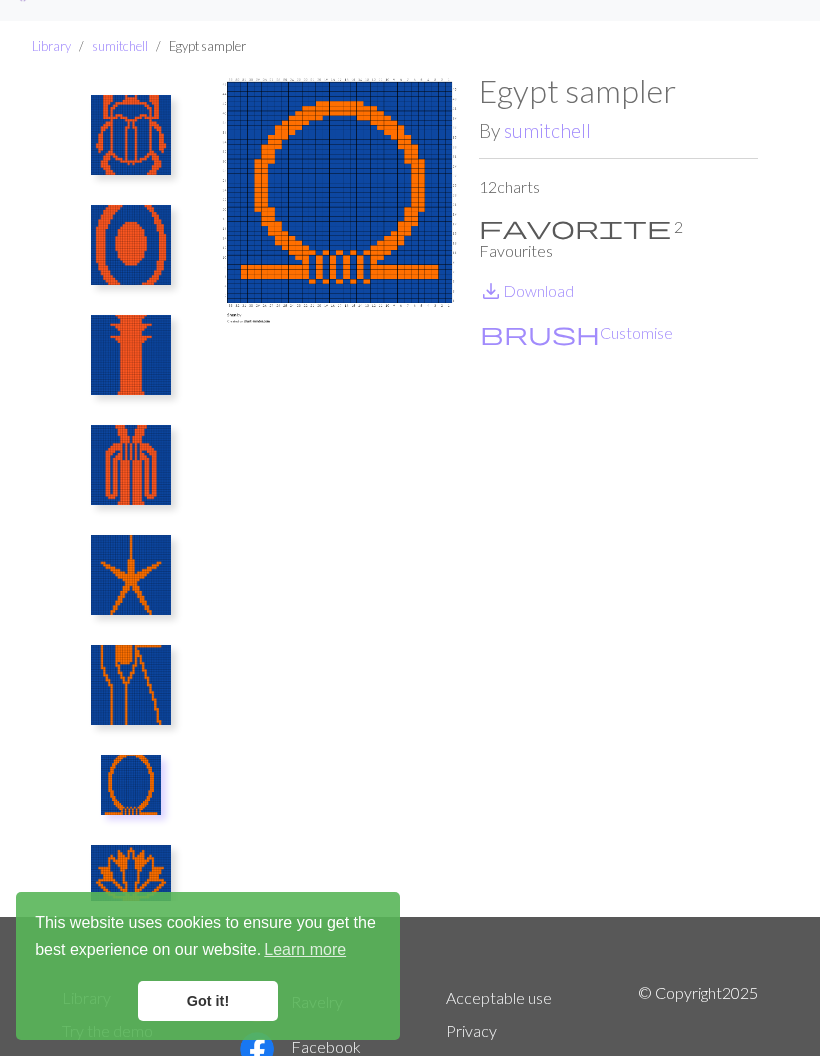 click at bounding box center [131, 685] 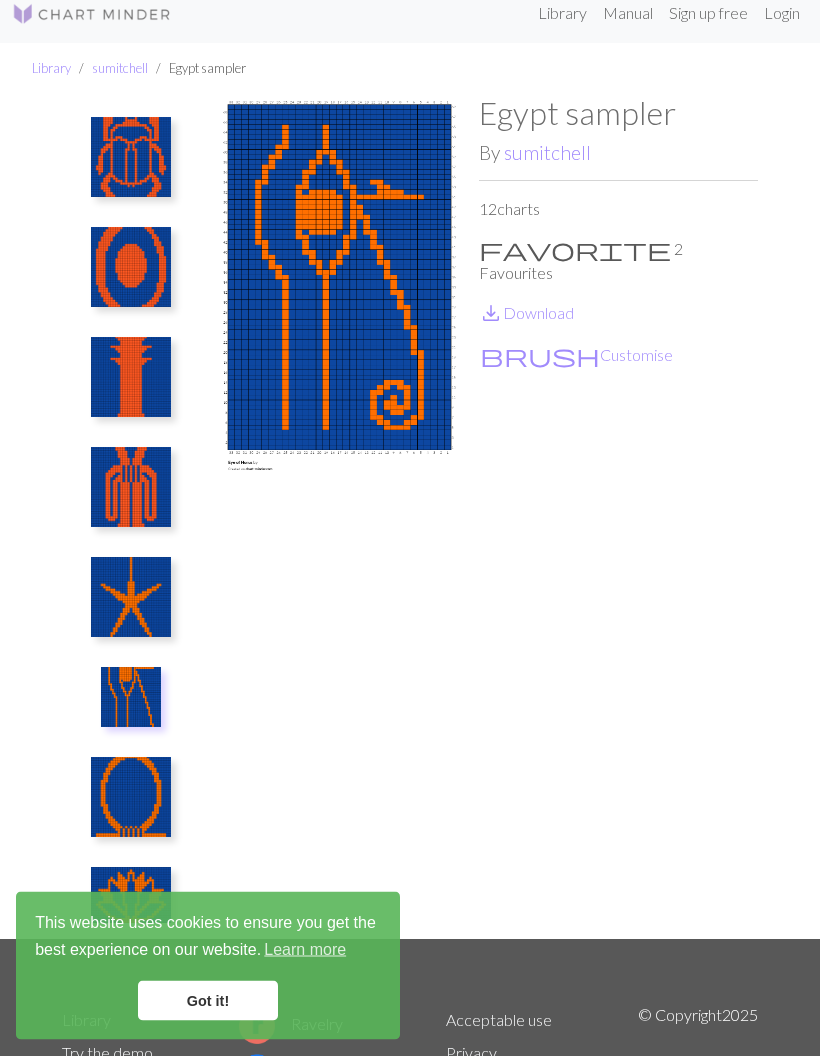 click at bounding box center (131, 158) 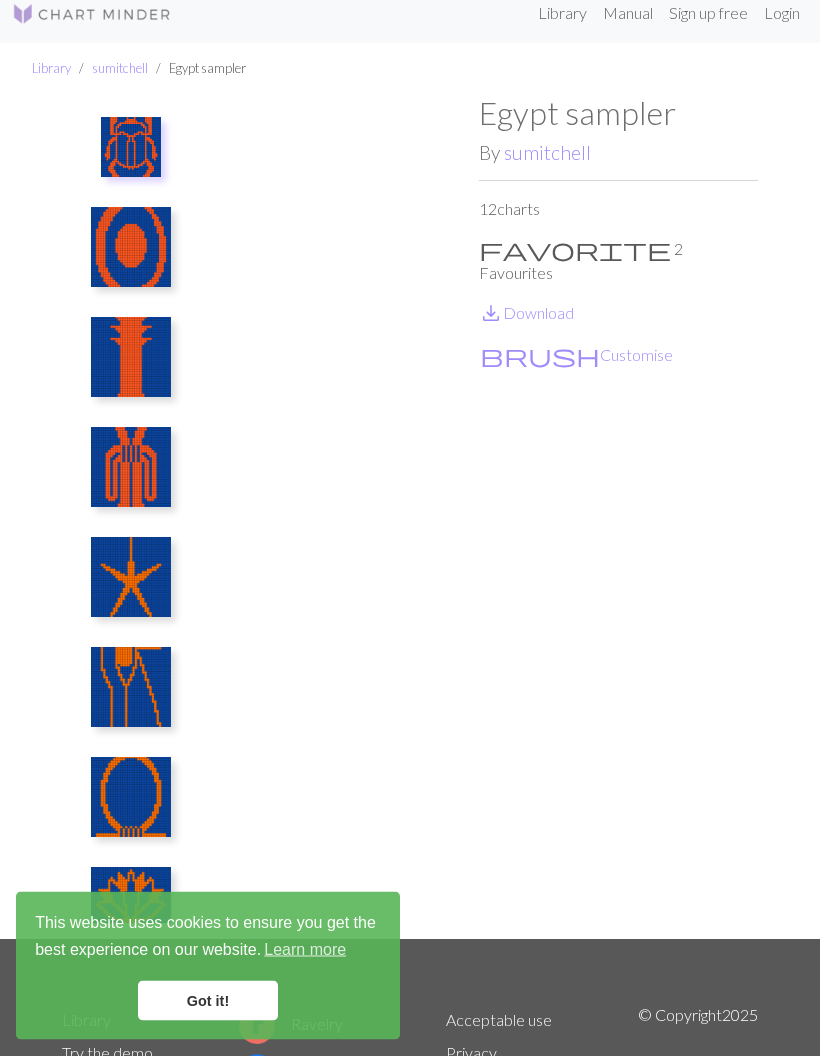 scroll, scrollTop: 17, scrollLeft: 0, axis: vertical 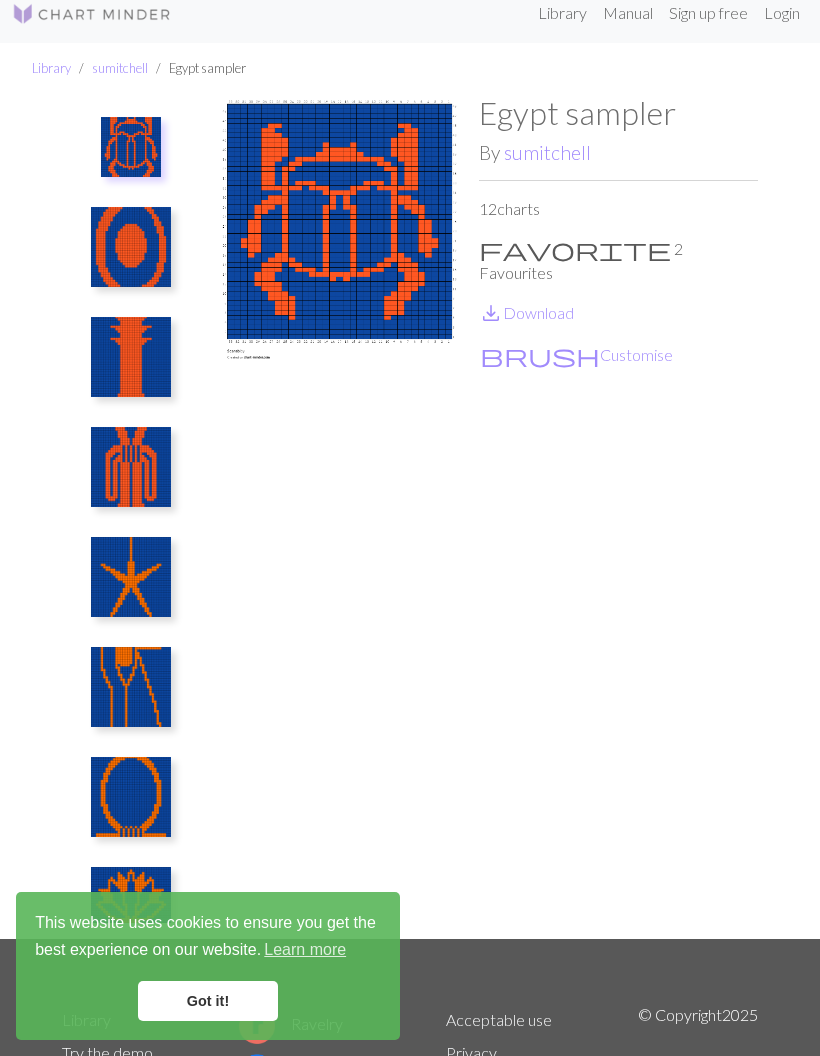 click at bounding box center (131, 687) 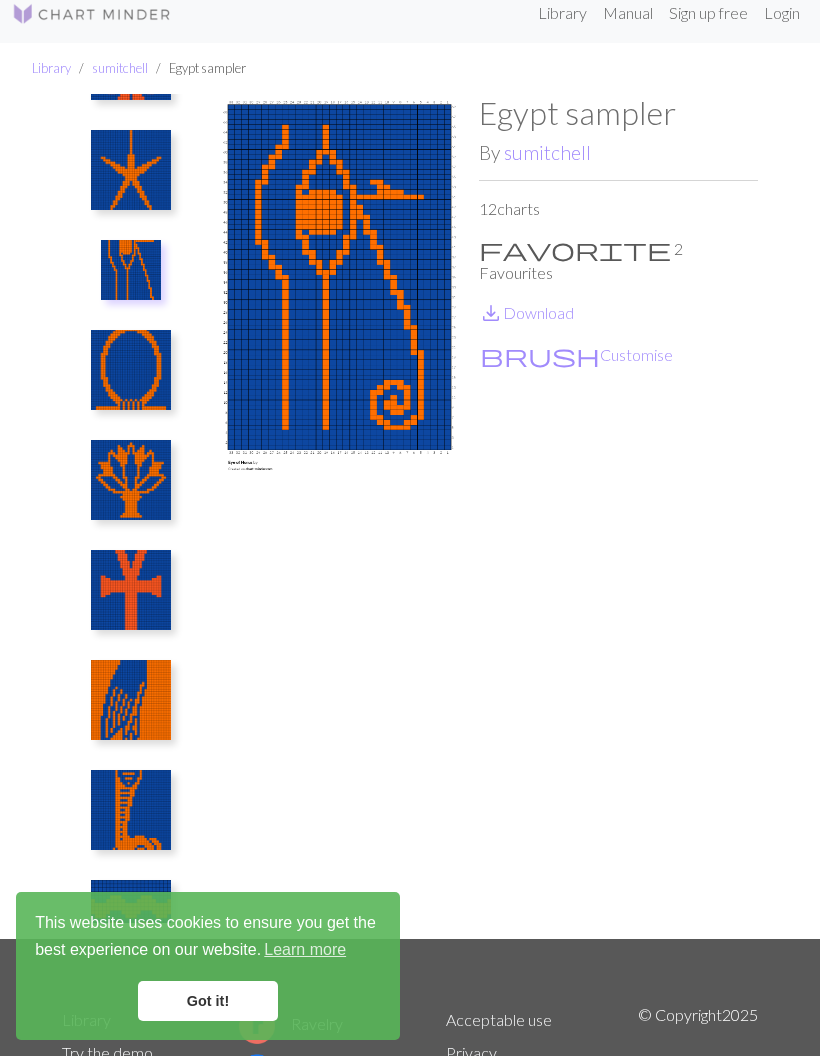 scroll, scrollTop: 423, scrollLeft: 0, axis: vertical 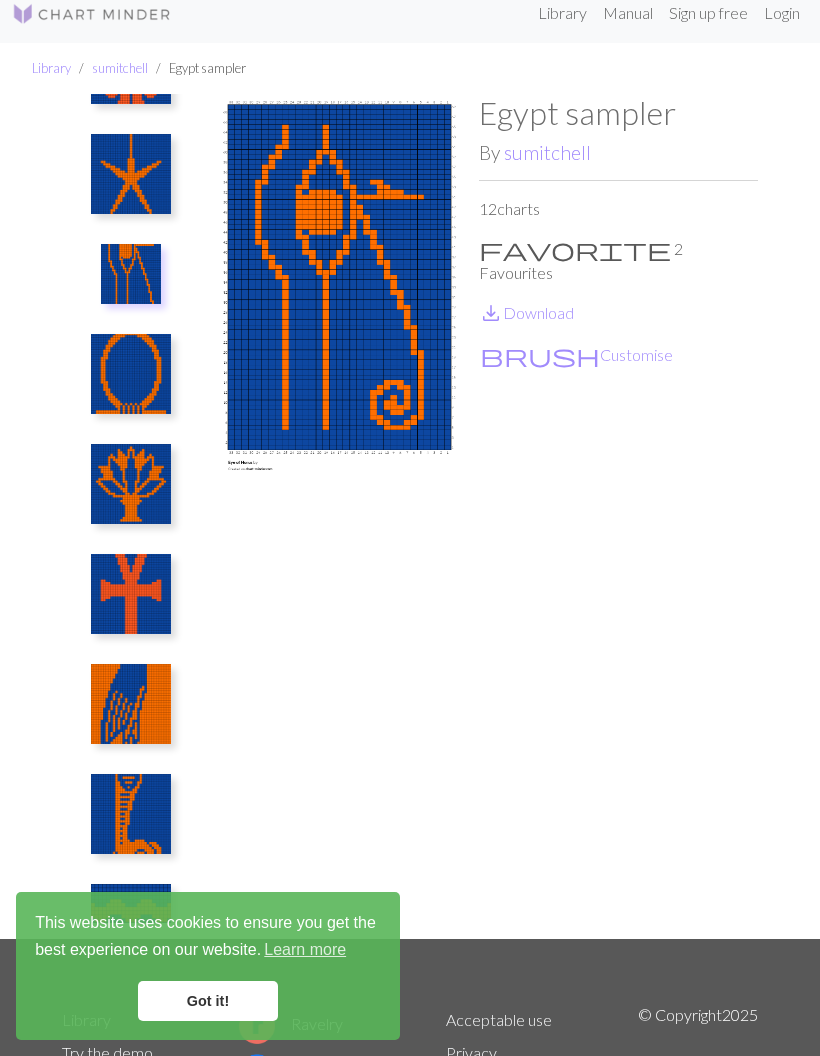 click at bounding box center (131, 704) 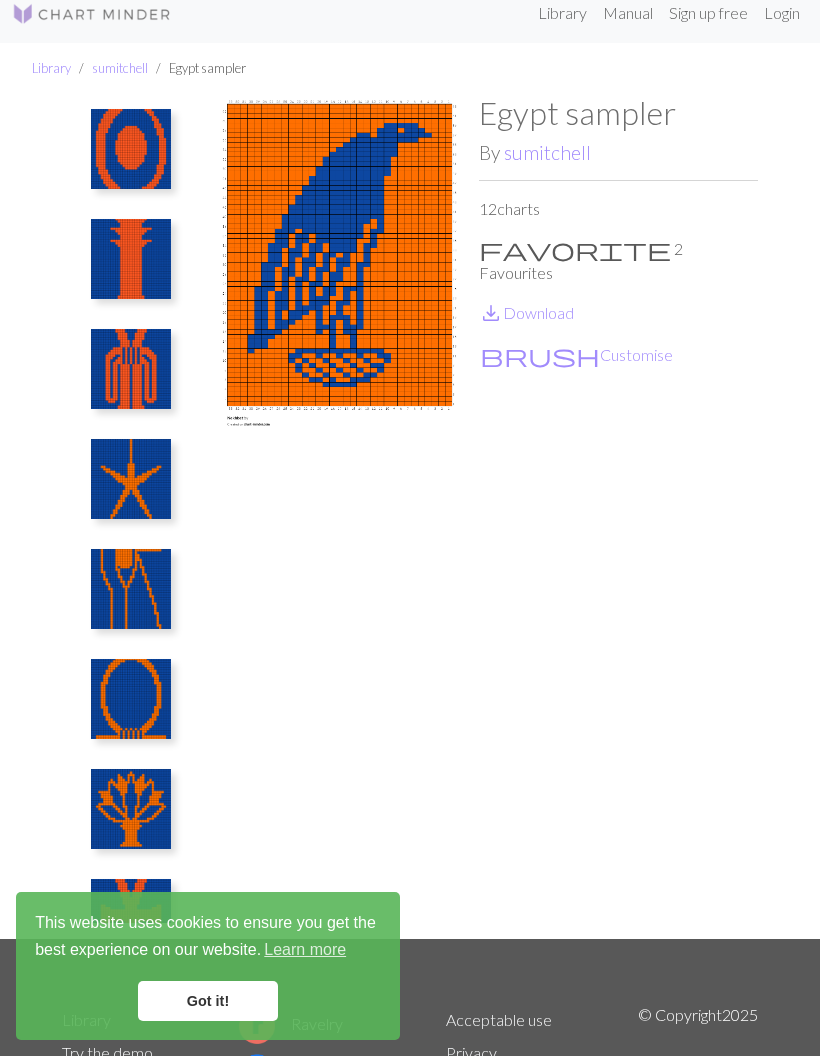 scroll, scrollTop: 102, scrollLeft: 0, axis: vertical 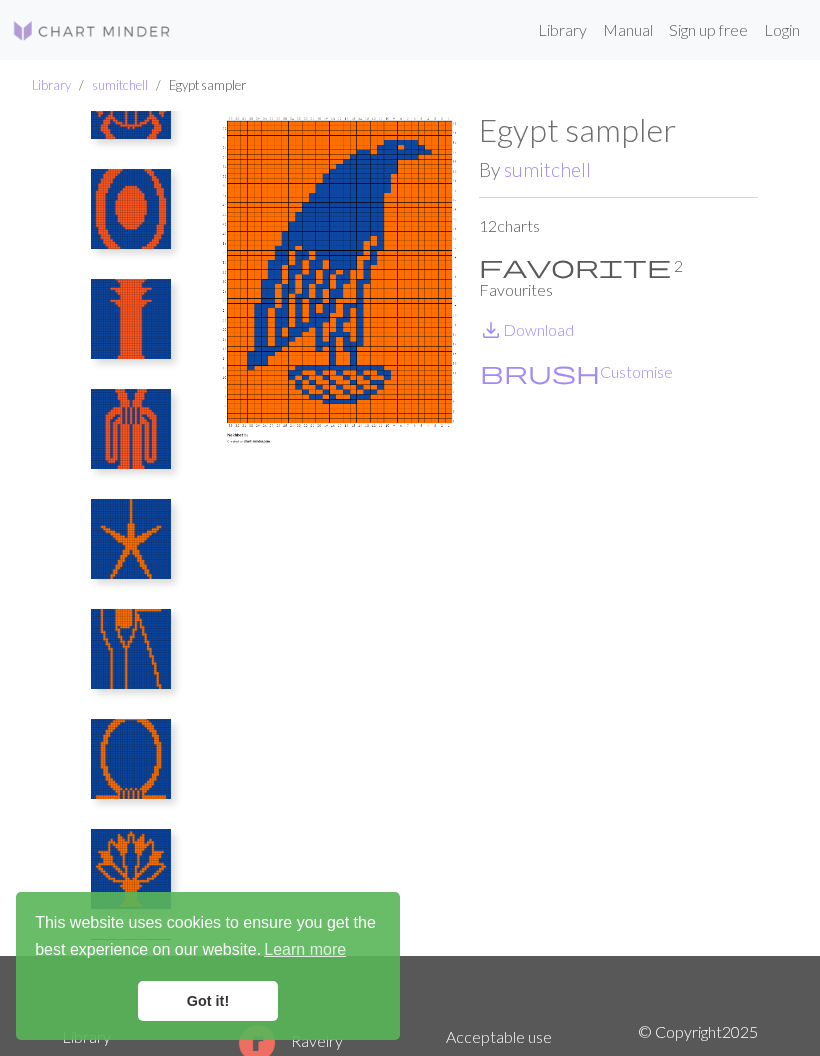 click at bounding box center (131, 649) 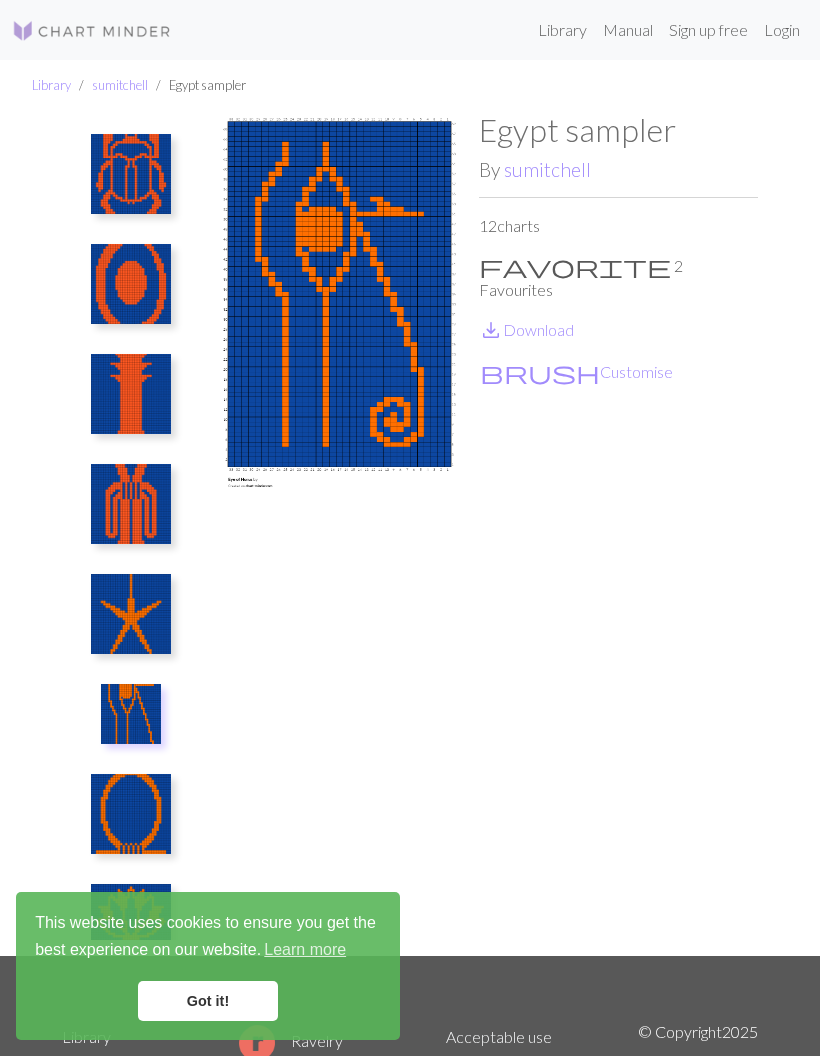scroll, scrollTop: 0, scrollLeft: 0, axis: both 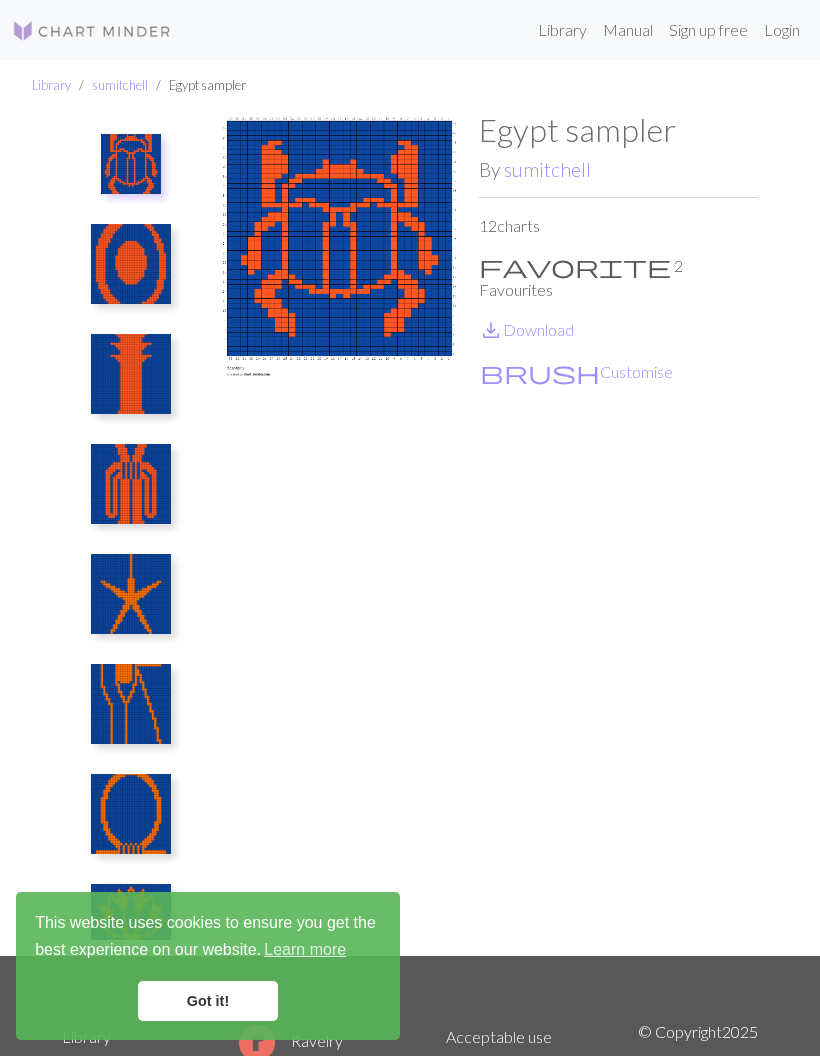 click at bounding box center [131, 264] 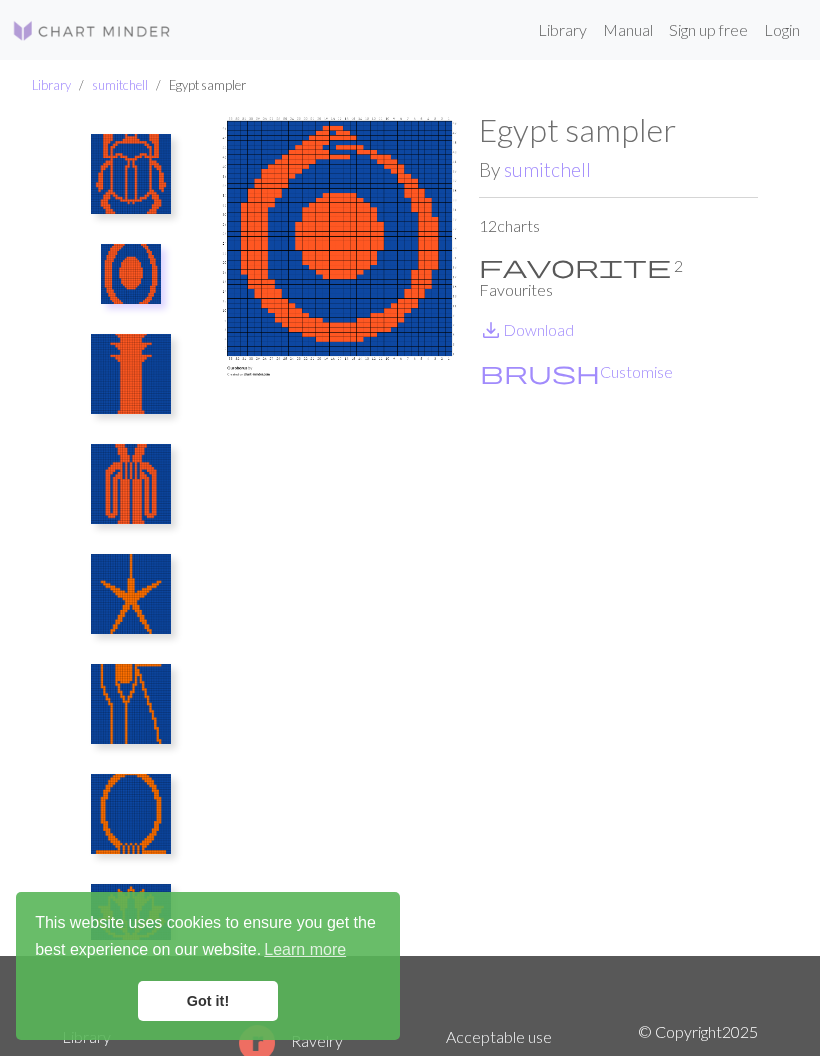 click at bounding box center [131, 374] 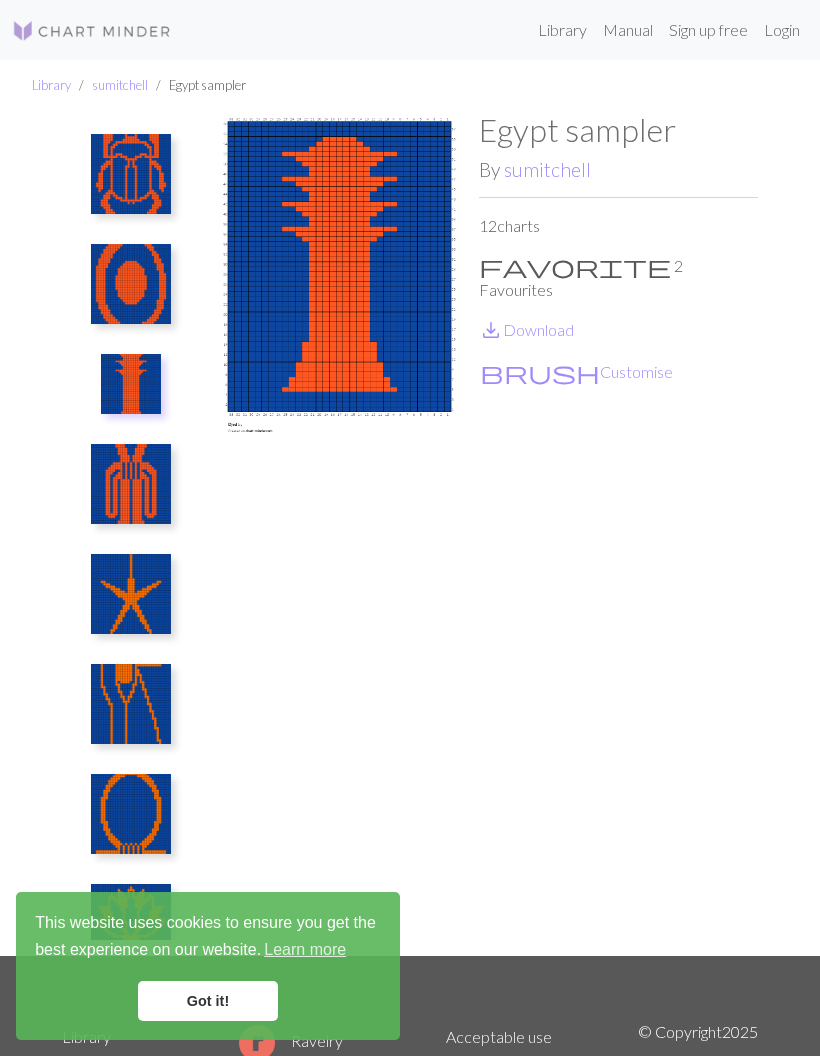 click at bounding box center (131, 484) 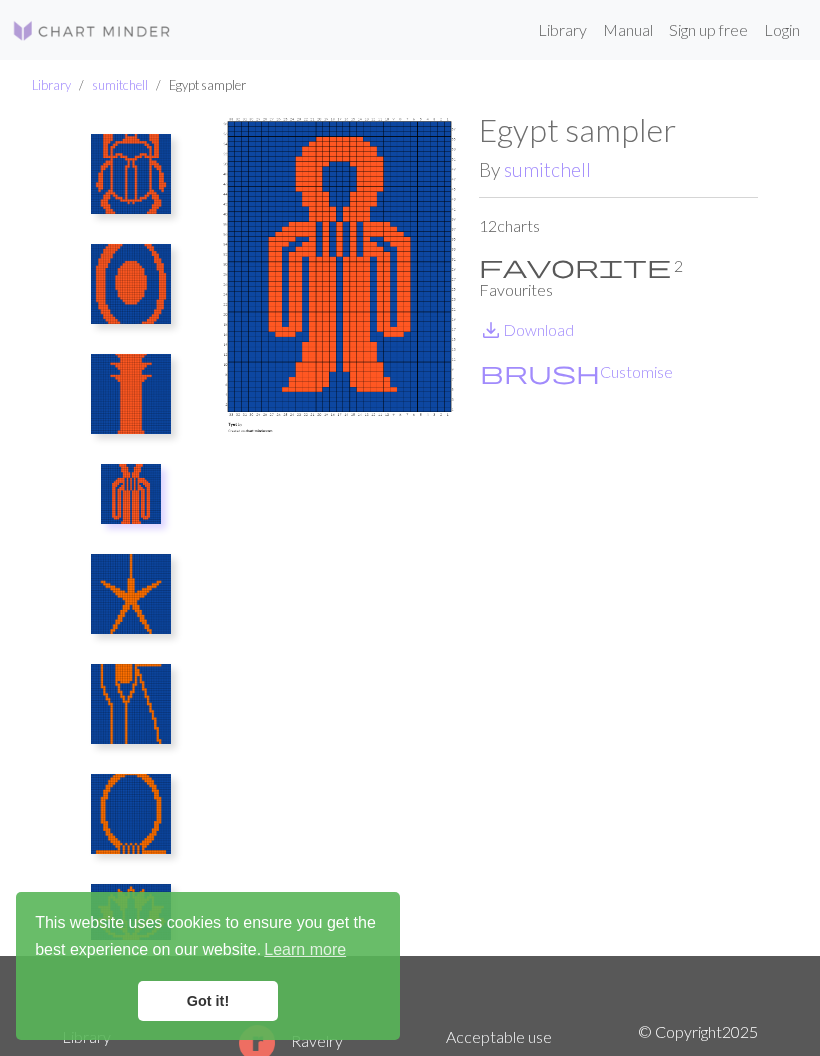 click at bounding box center (131, 594) 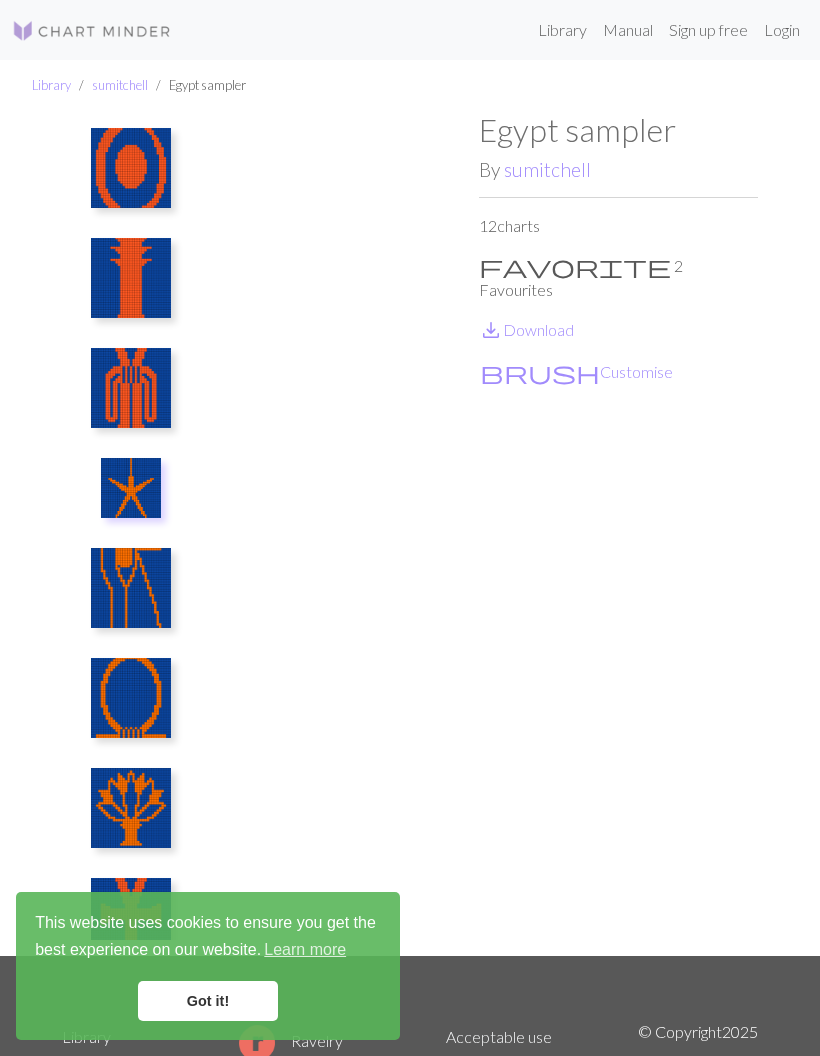 scroll, scrollTop: 120, scrollLeft: 0, axis: vertical 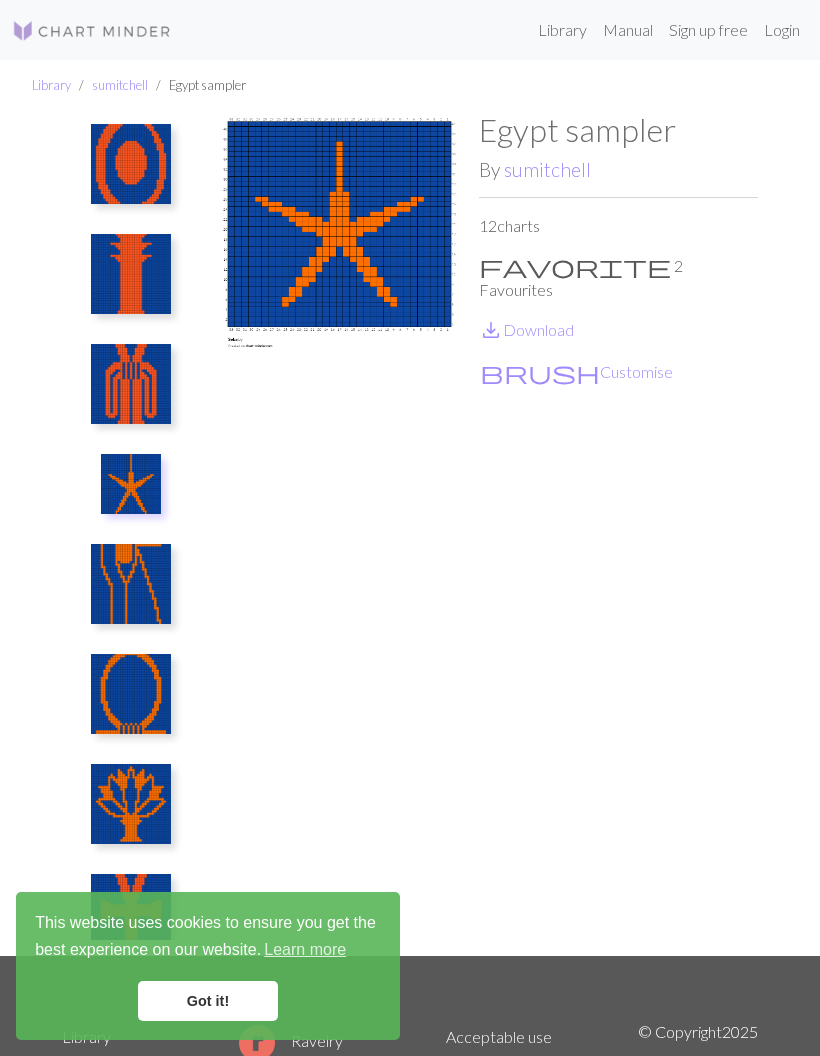 click at bounding box center [131, 584] 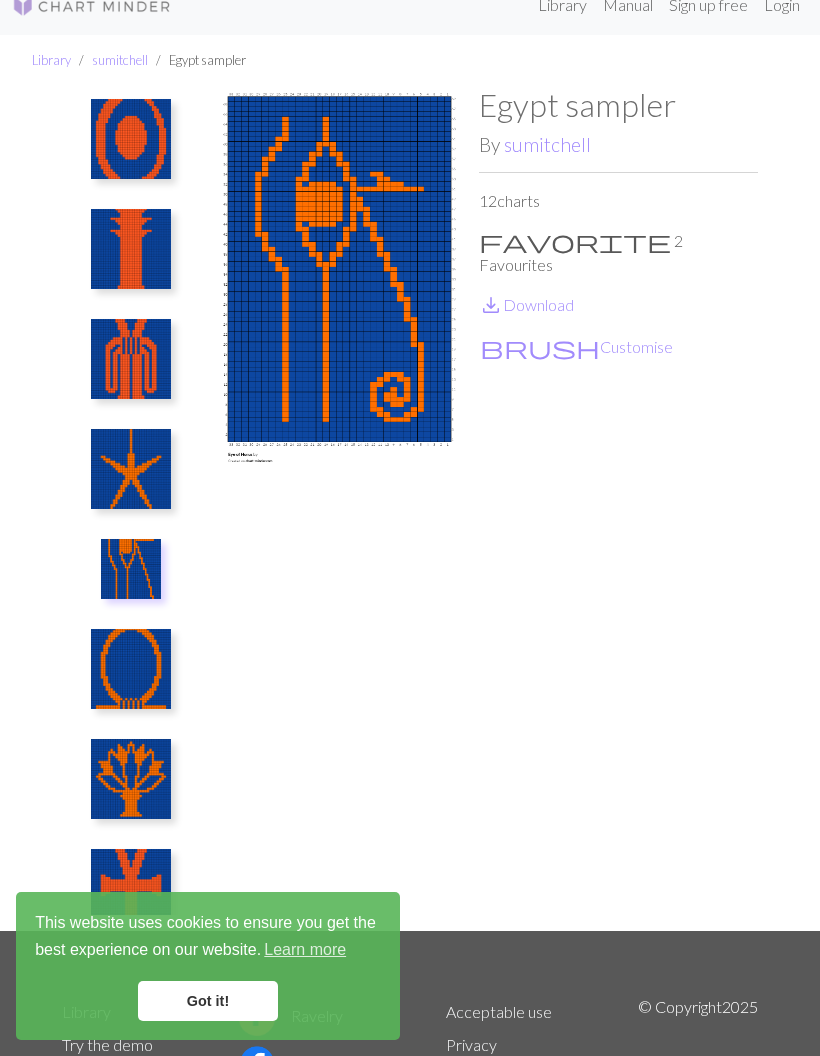 scroll, scrollTop: 24, scrollLeft: 0, axis: vertical 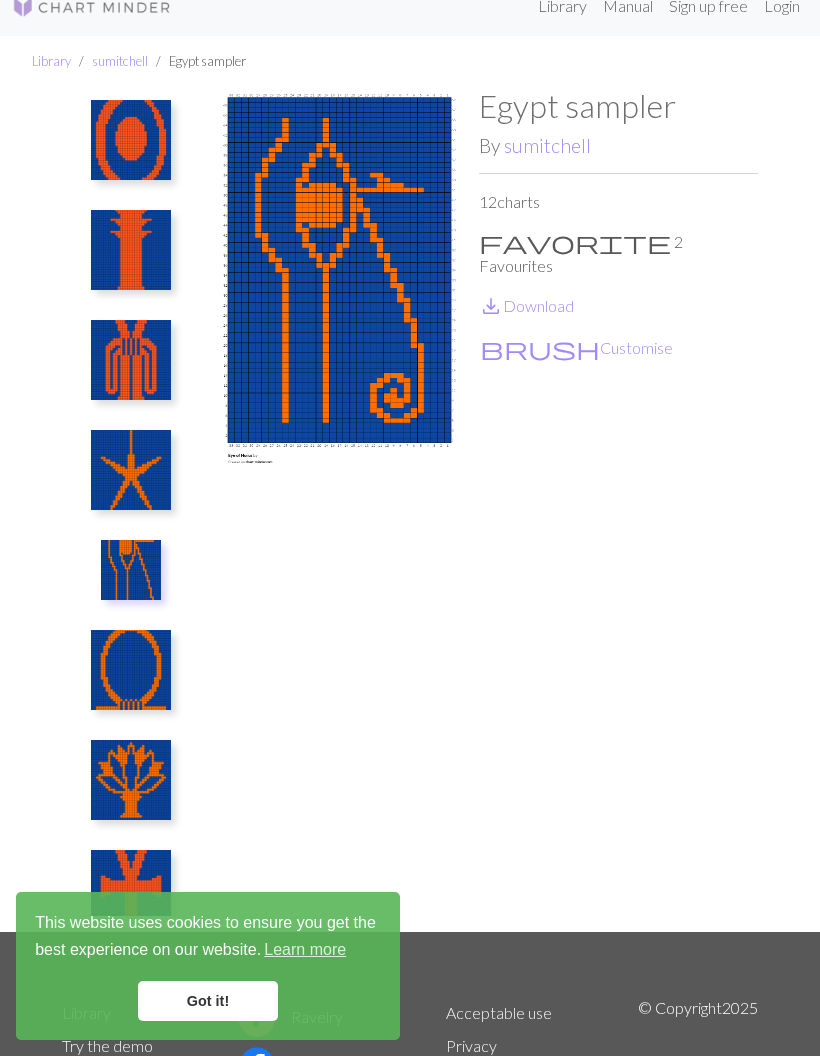 click at bounding box center [131, 780] 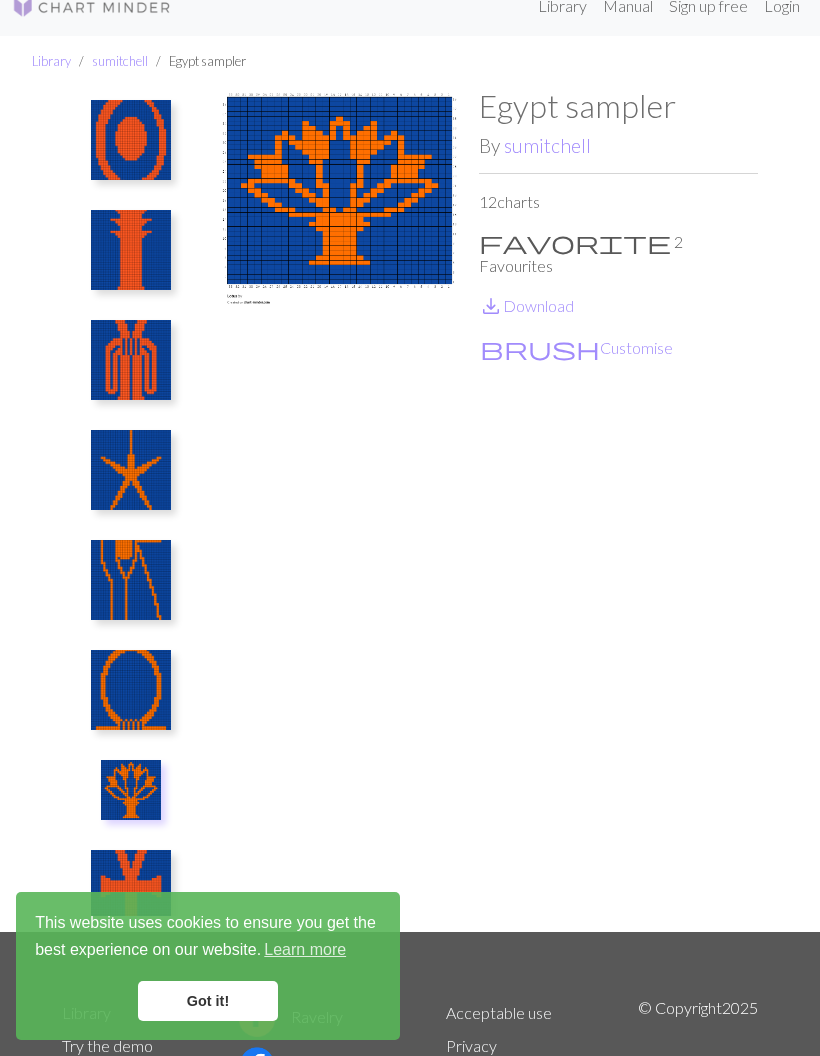 click at bounding box center (131, 690) 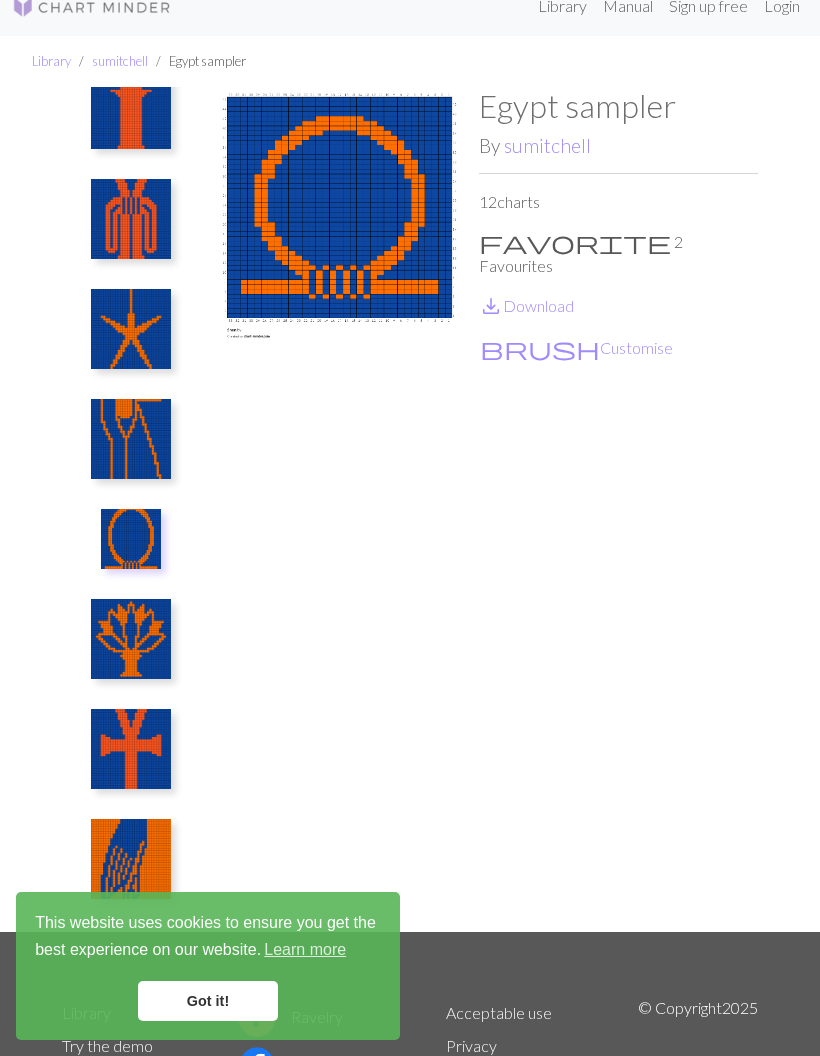 scroll, scrollTop: 263, scrollLeft: 0, axis: vertical 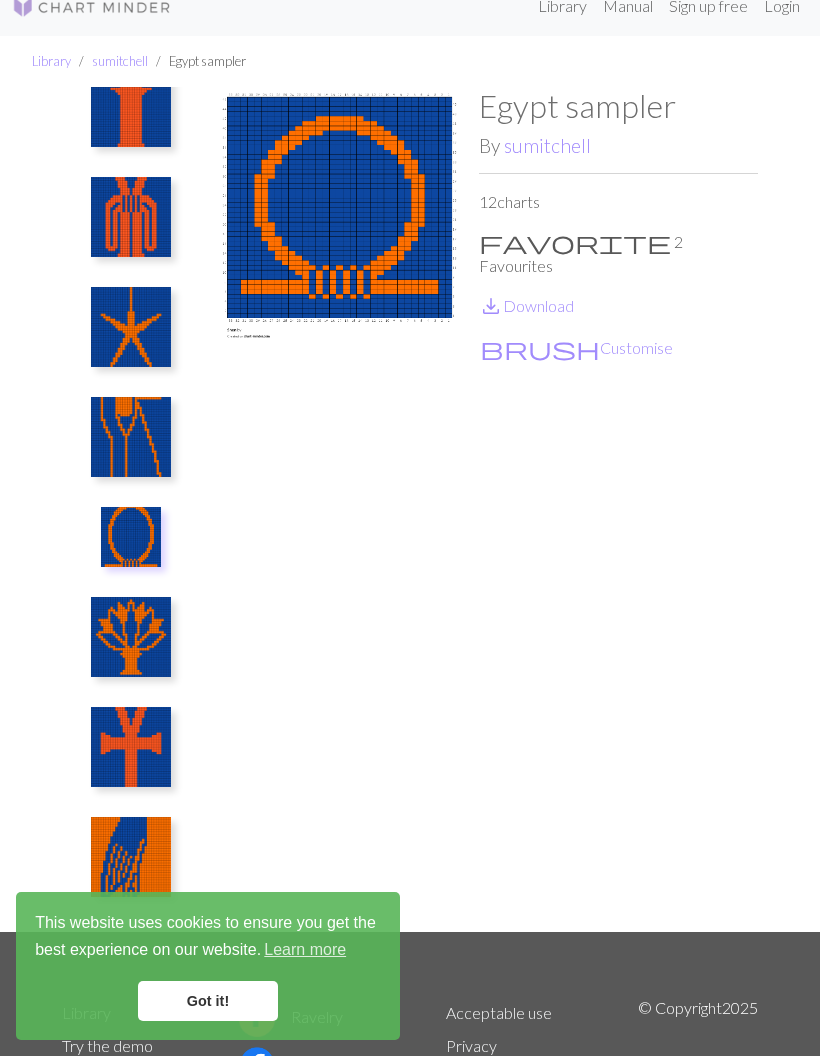 click at bounding box center (131, 857) 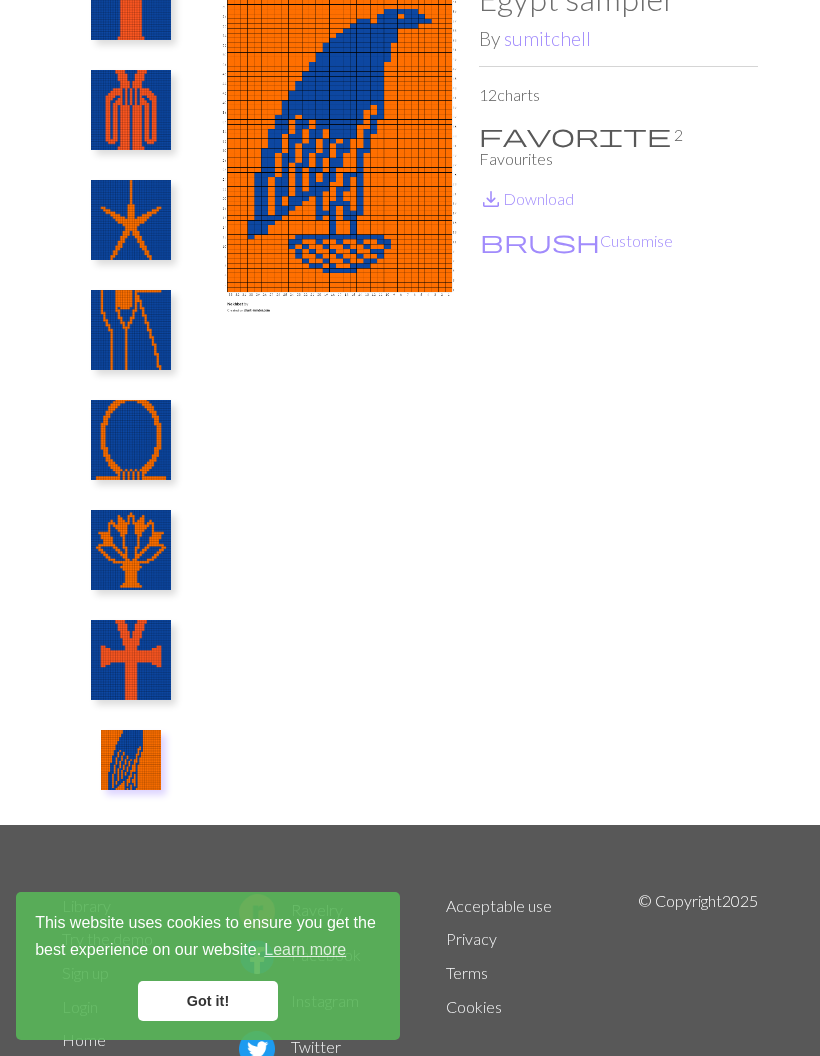 scroll, scrollTop: 127, scrollLeft: 0, axis: vertical 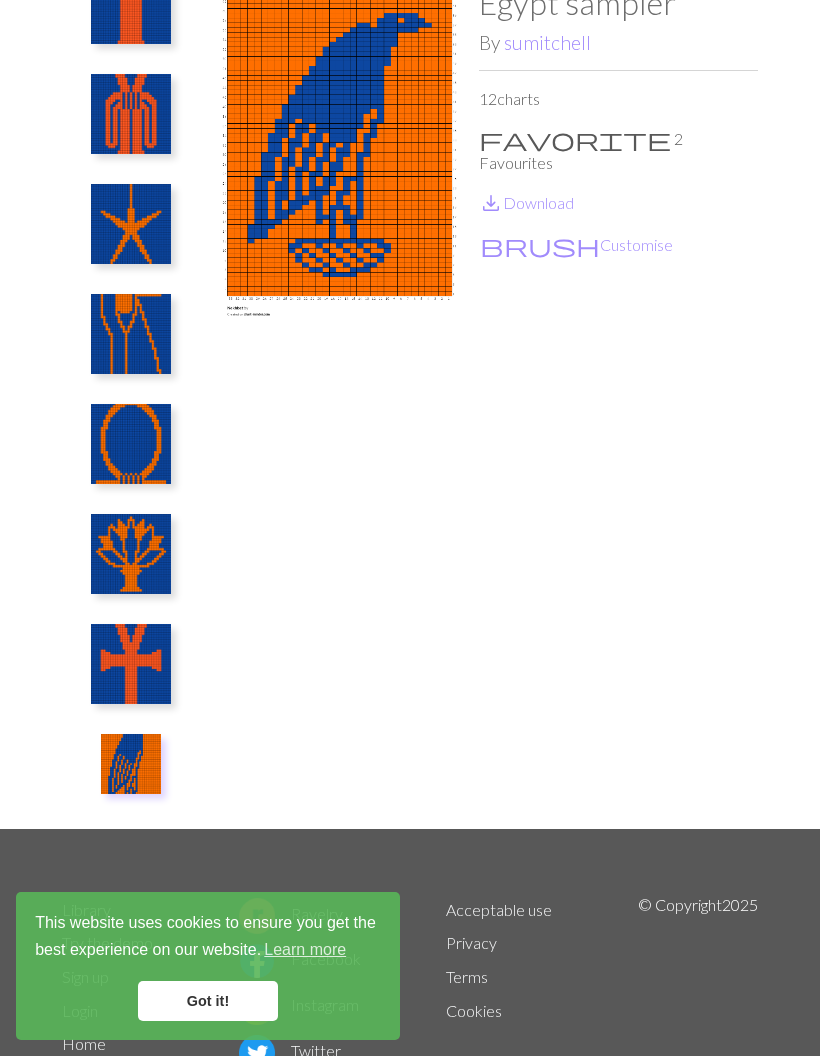 click at bounding box center (131, 864) 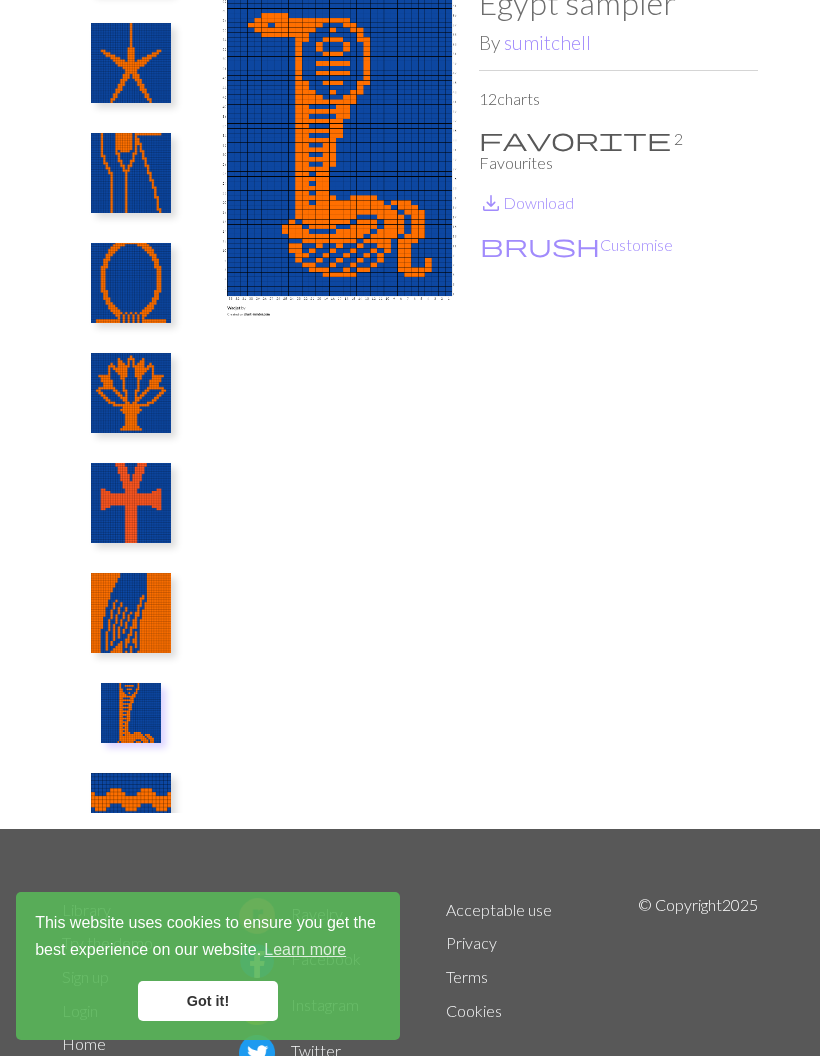 scroll, scrollTop: 423, scrollLeft: 0, axis: vertical 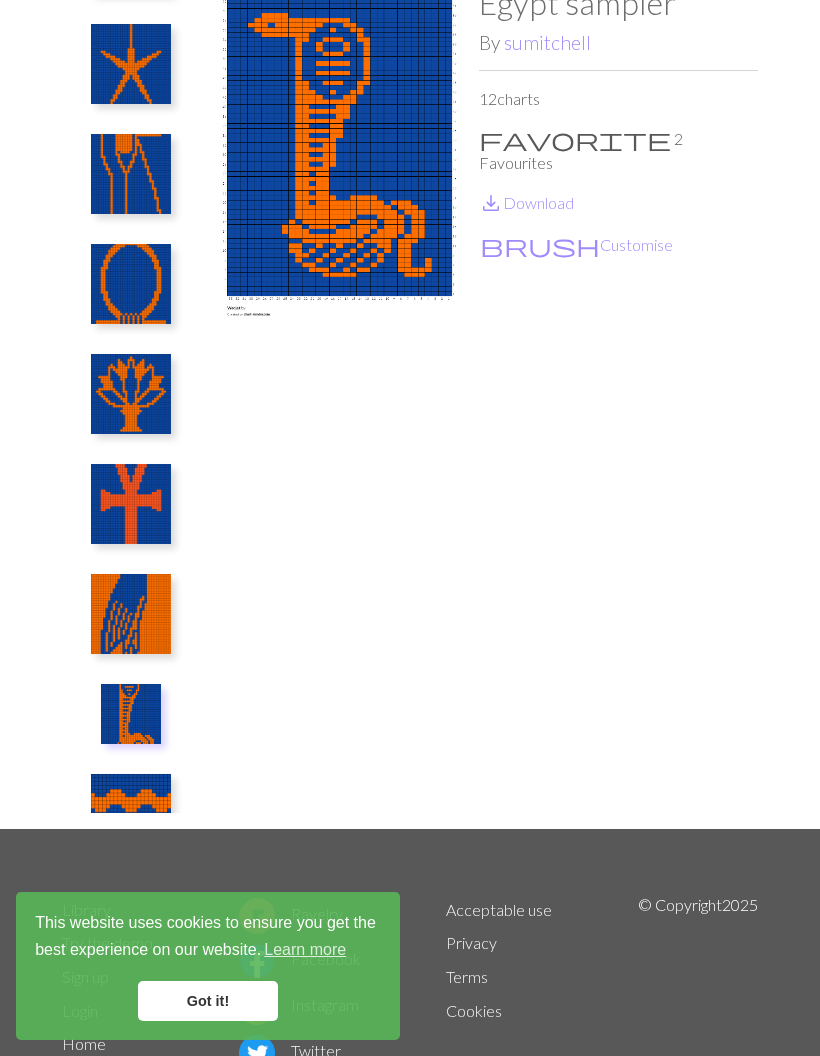 click at bounding box center [131, 714] 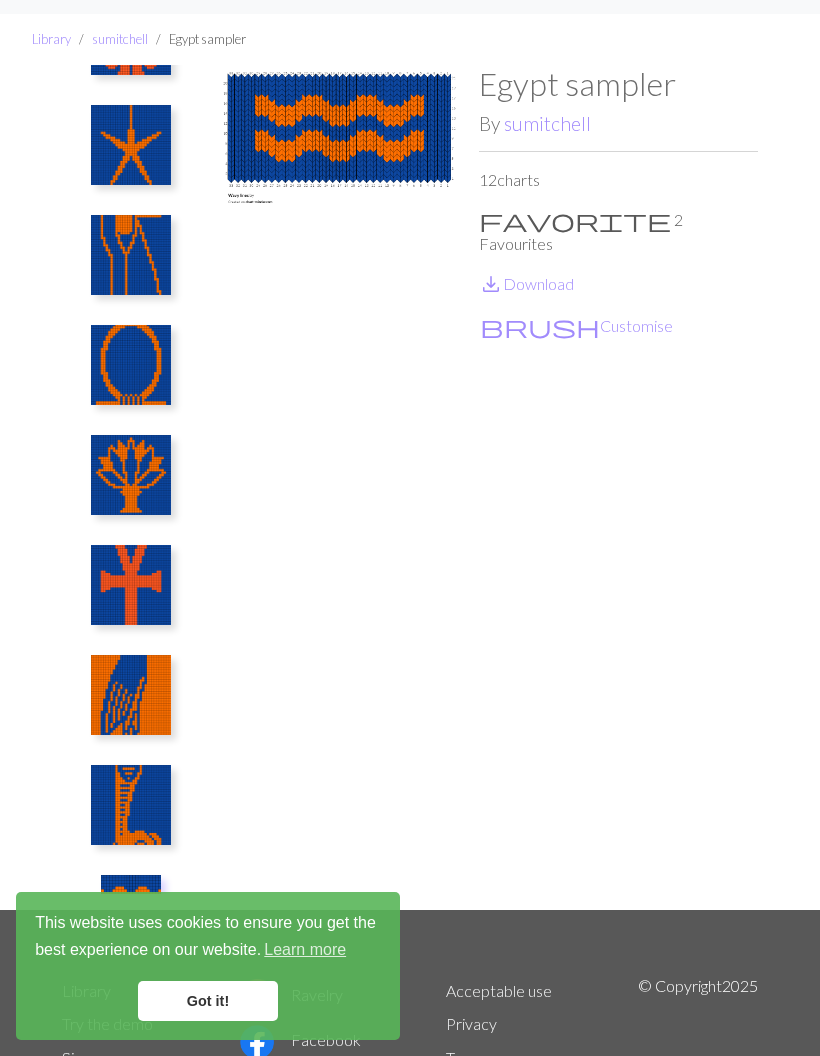 scroll, scrollTop: 0, scrollLeft: 0, axis: both 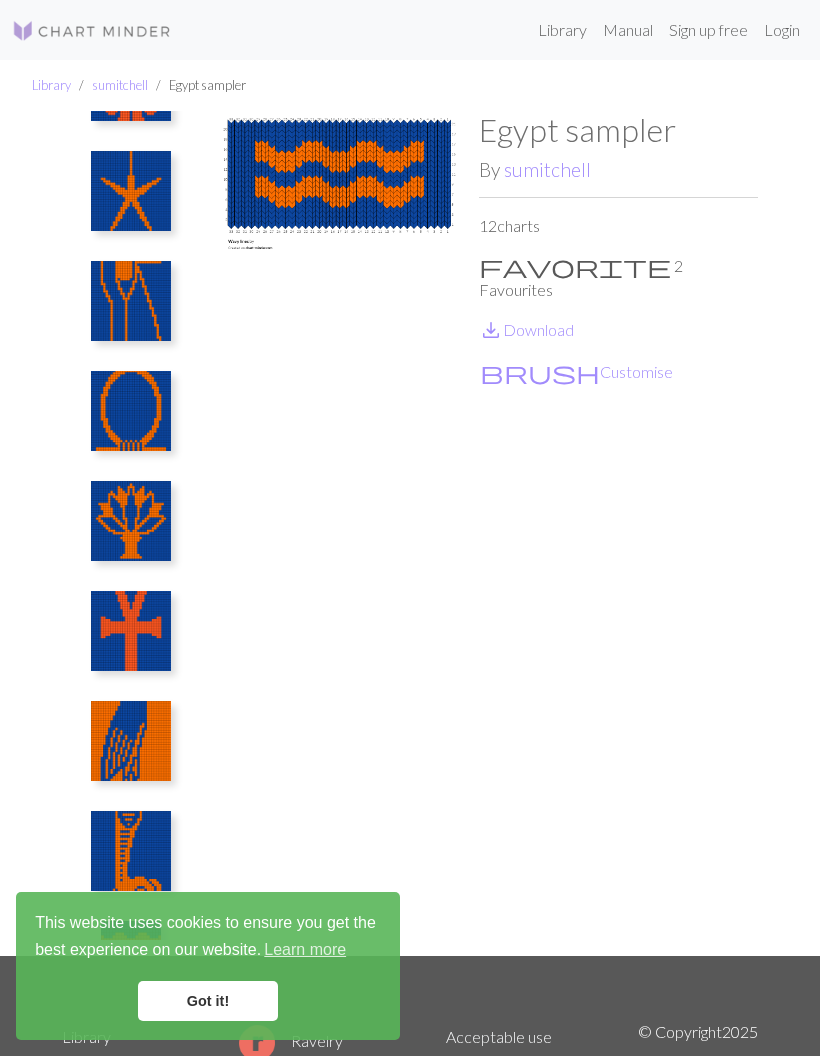 click on "Manual" at bounding box center [628, 30] 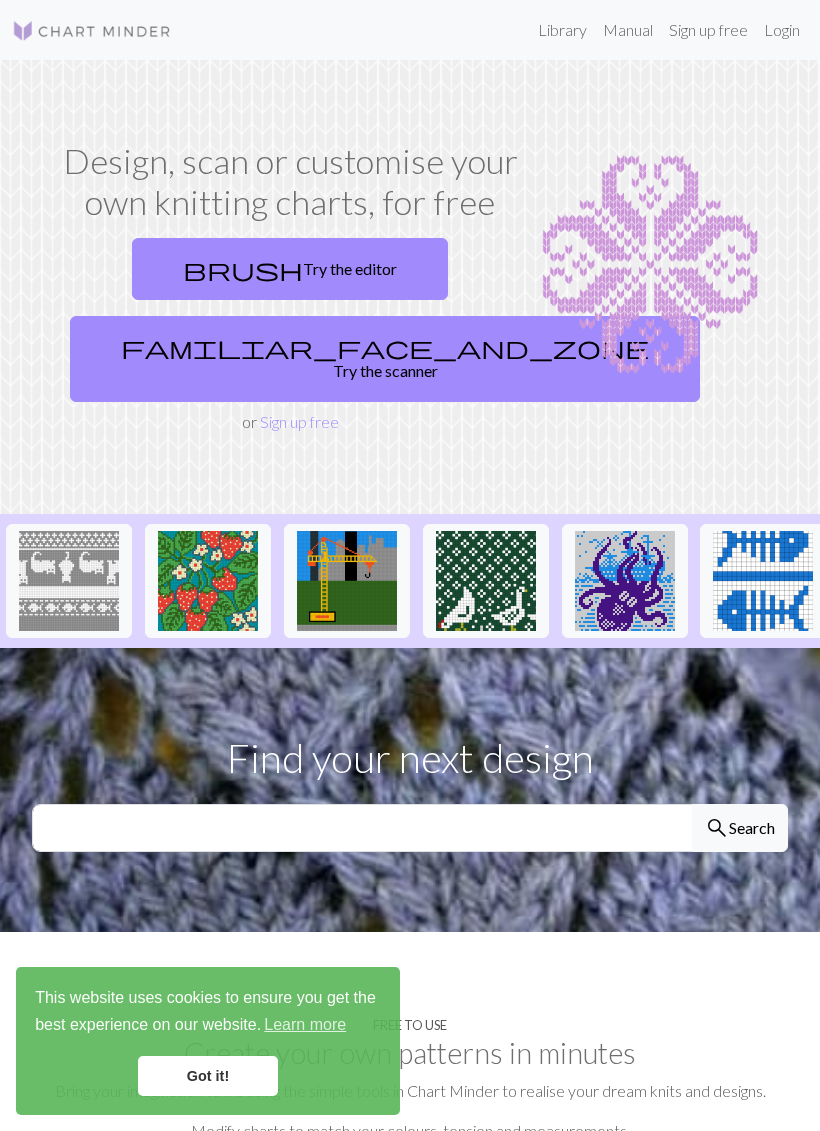 scroll, scrollTop: 0, scrollLeft: 0, axis: both 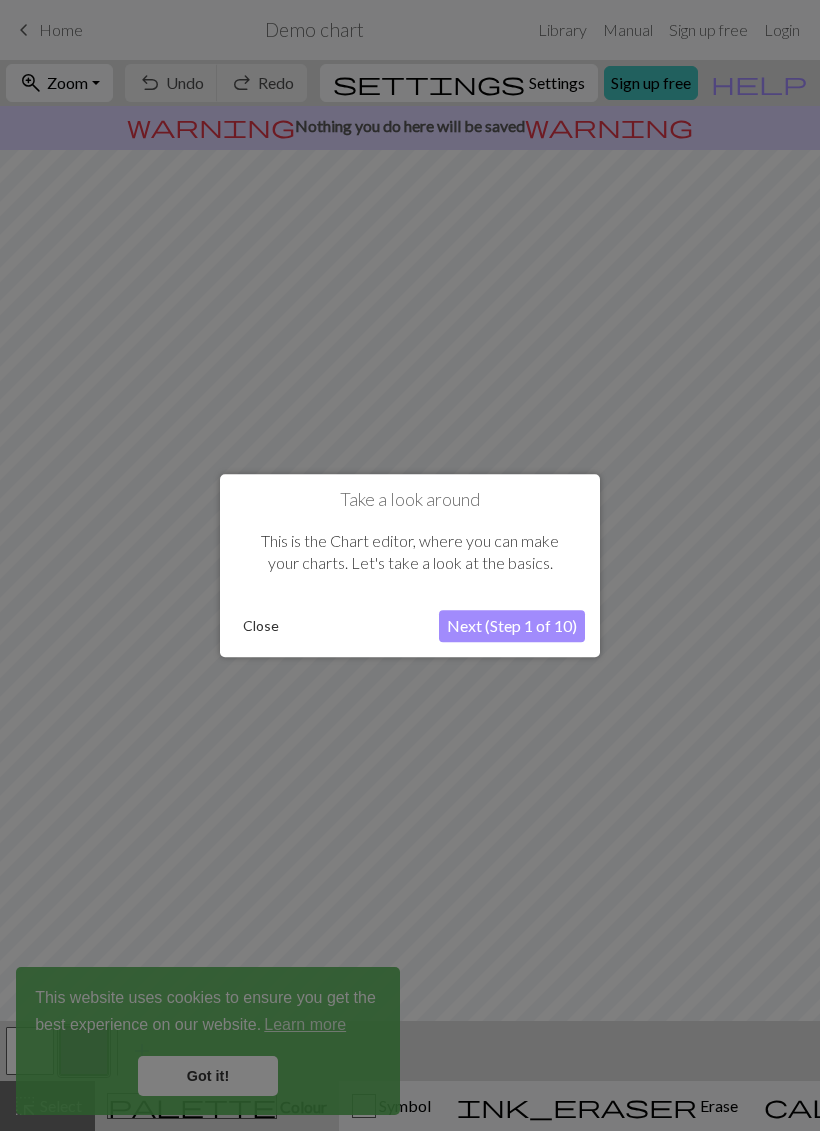 click on "Next (Step 1 of 10)" at bounding box center (512, 626) 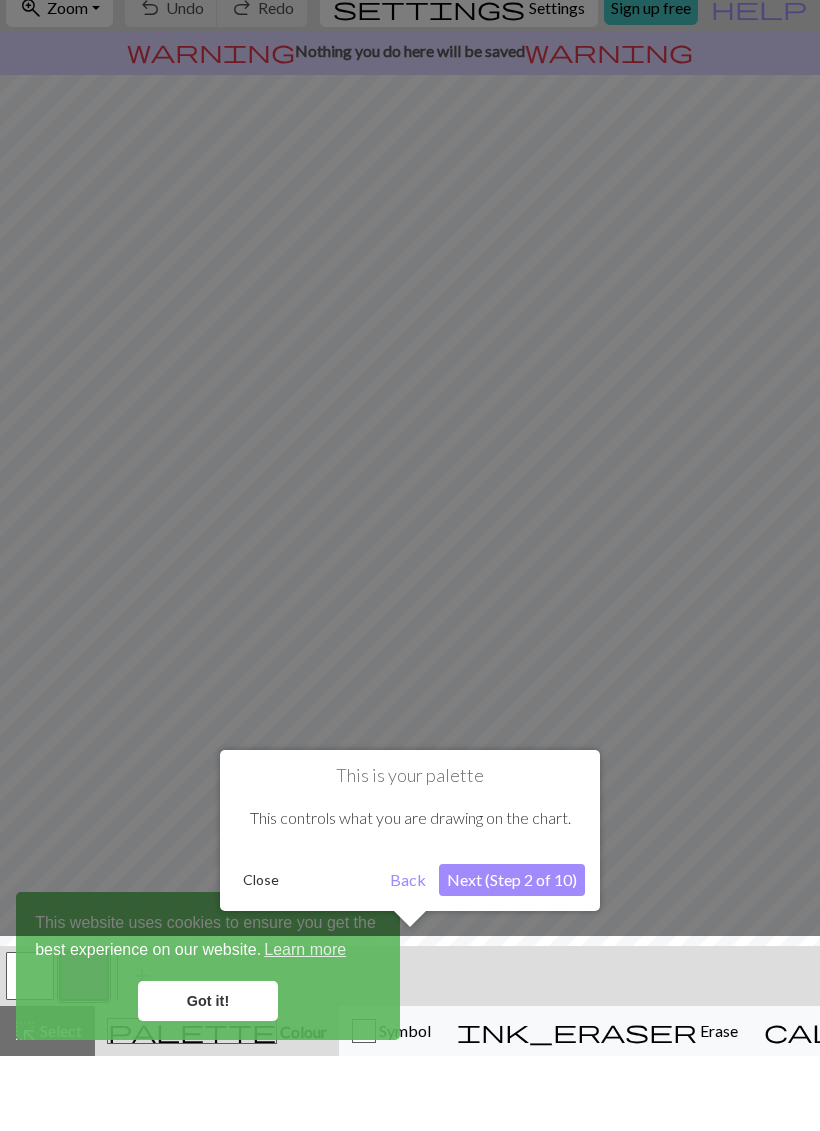 click on "Next (Step 2 of 10)" at bounding box center [512, 955] 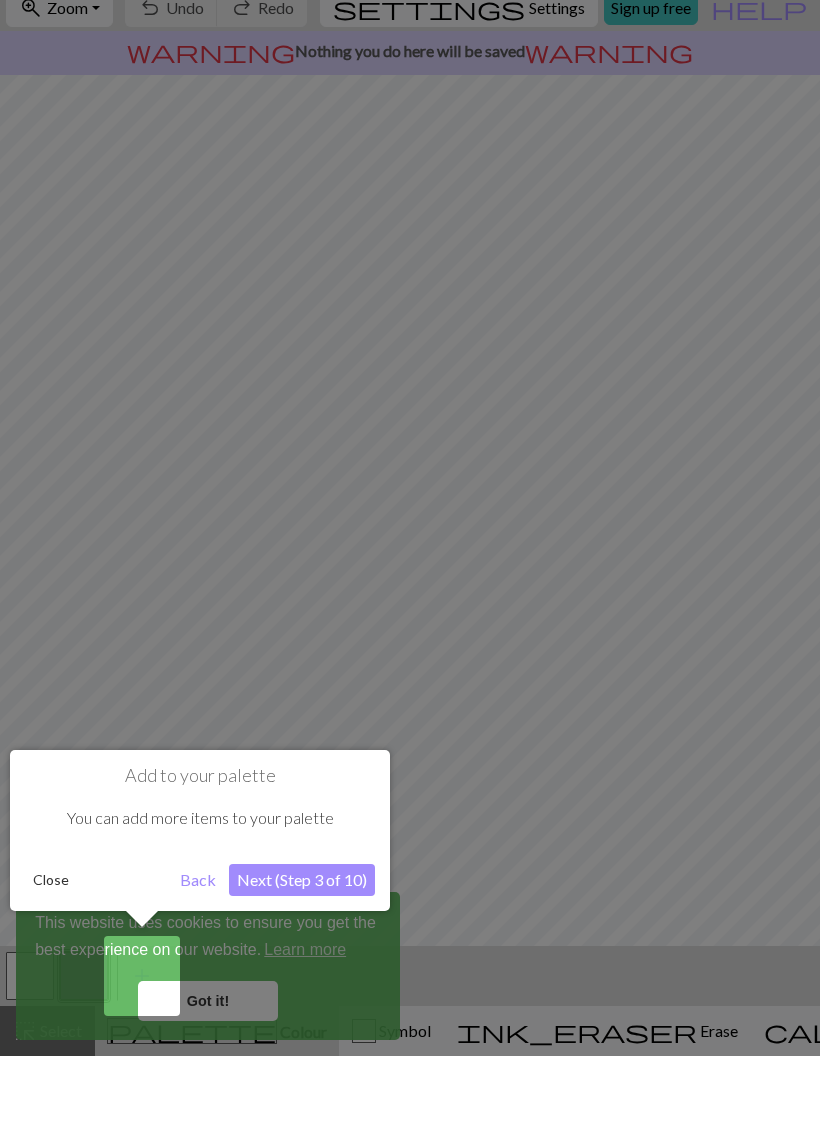 click on "Next (Step 3 of 10)" at bounding box center [302, 955] 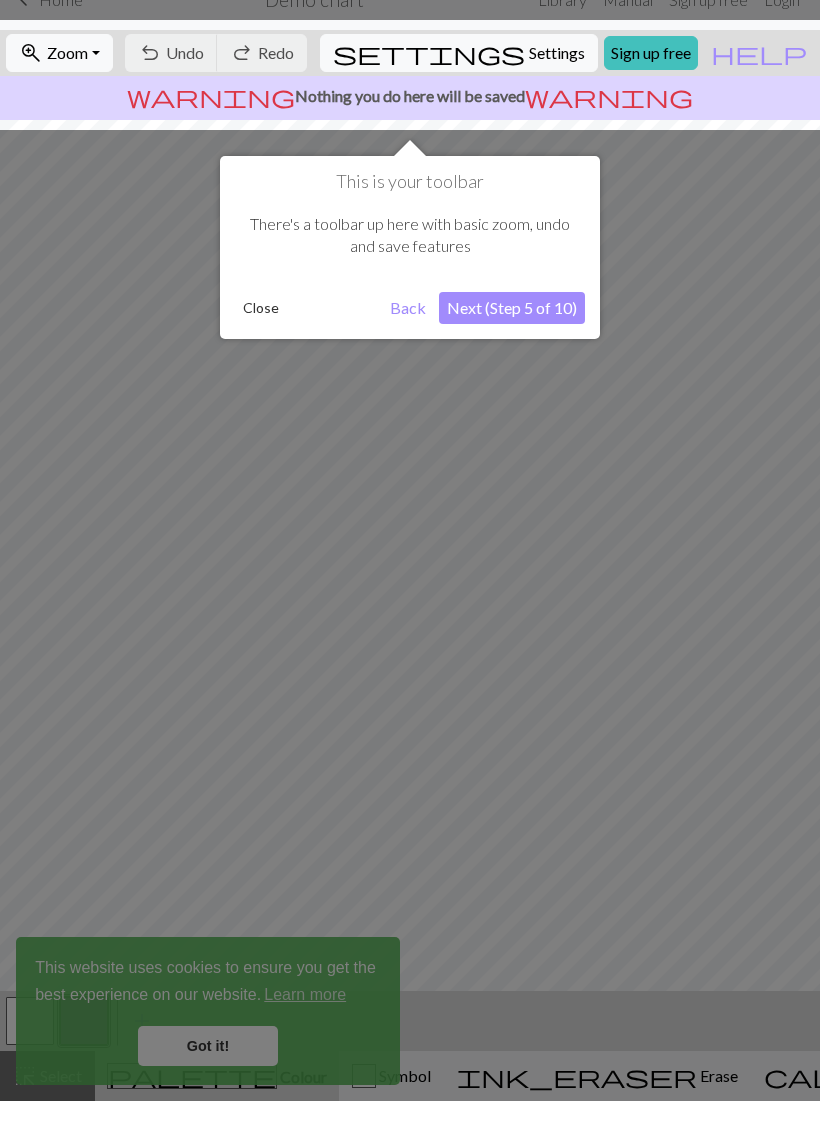 click on "Next (Step 5 of 10)" at bounding box center (512, 338) 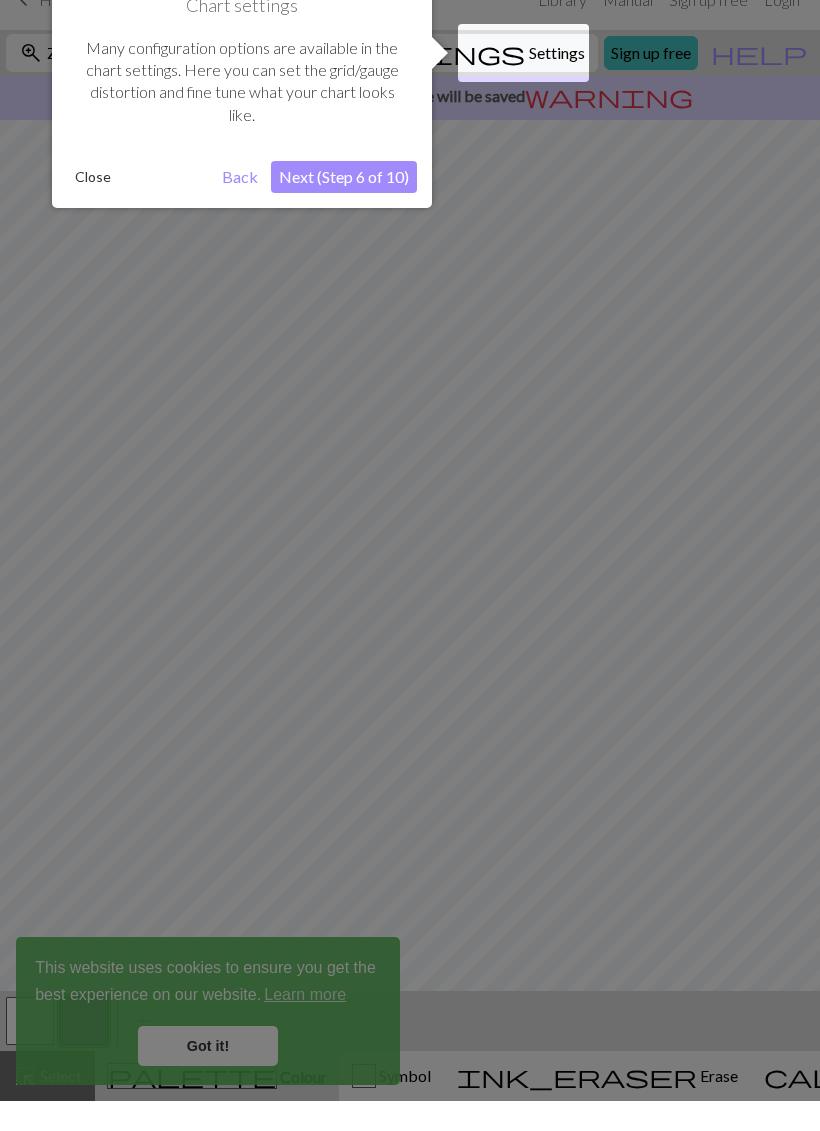 click on "Next (Step 6 of 10)" at bounding box center [344, 207] 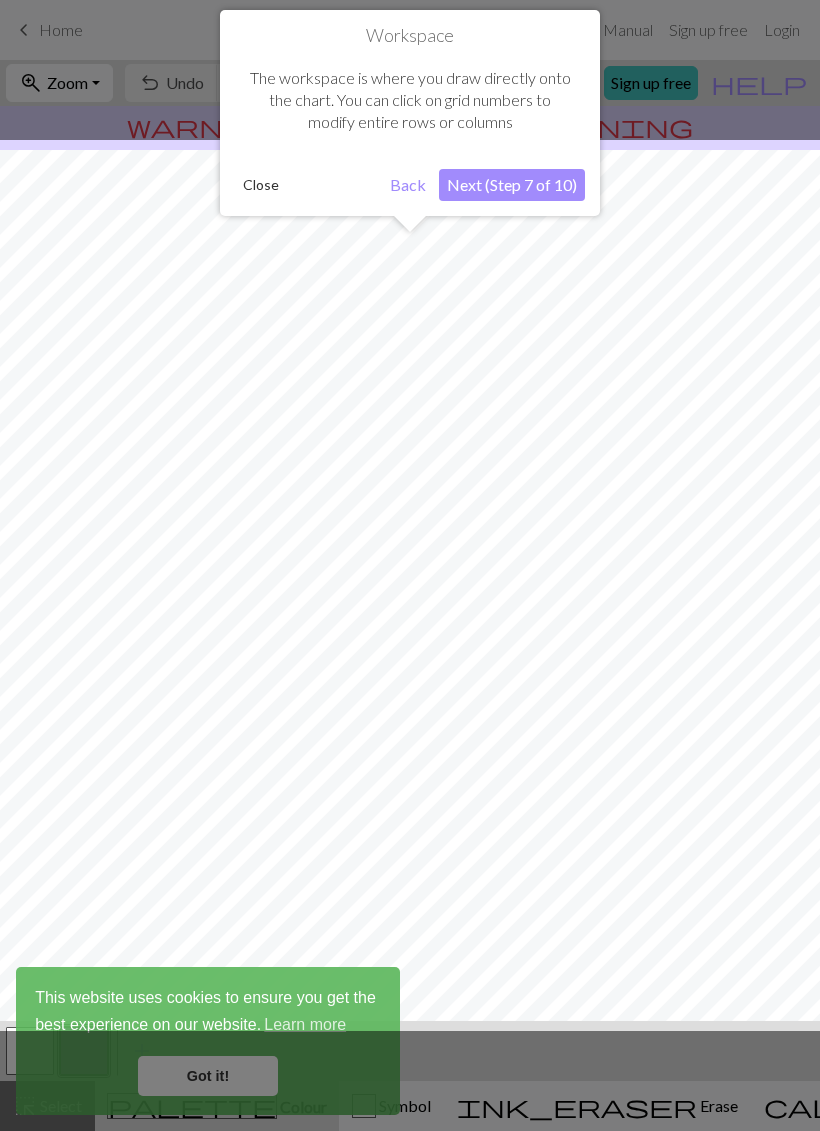 click on "Next (Step 7 of 10)" at bounding box center [512, 185] 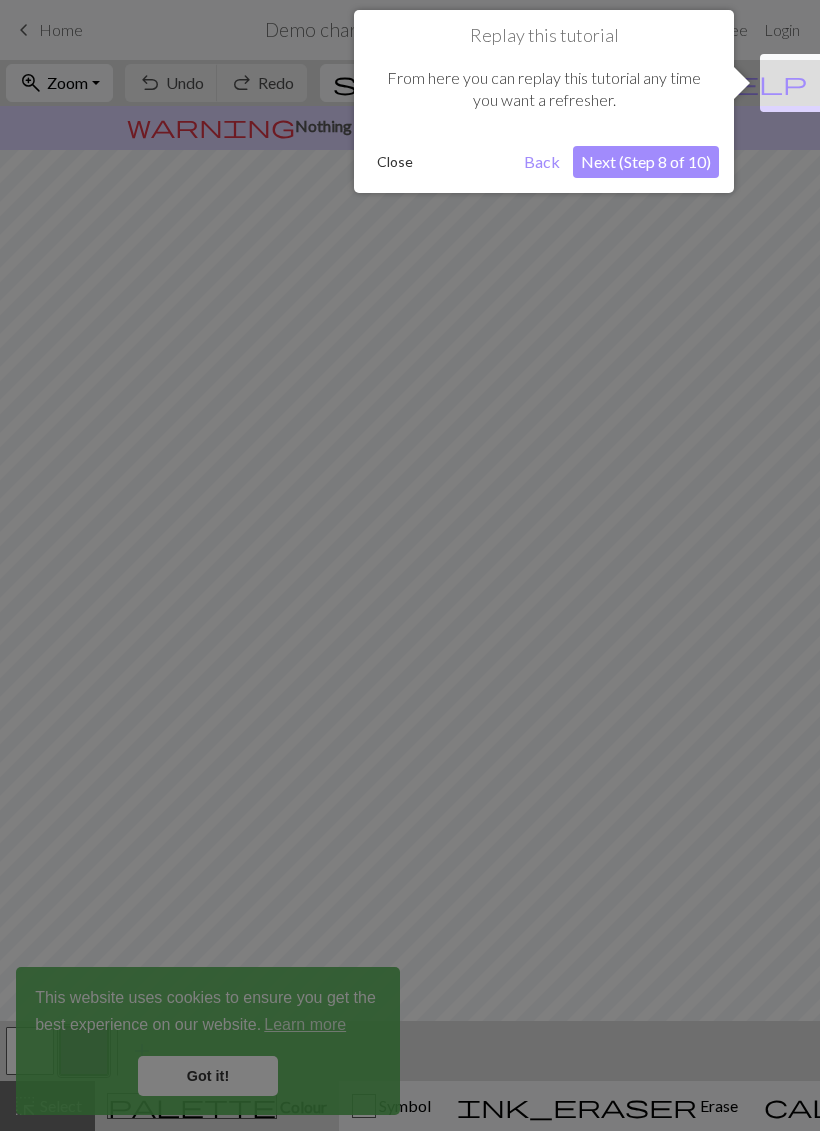 click on "Next (Step 8 of 10)" at bounding box center [646, 162] 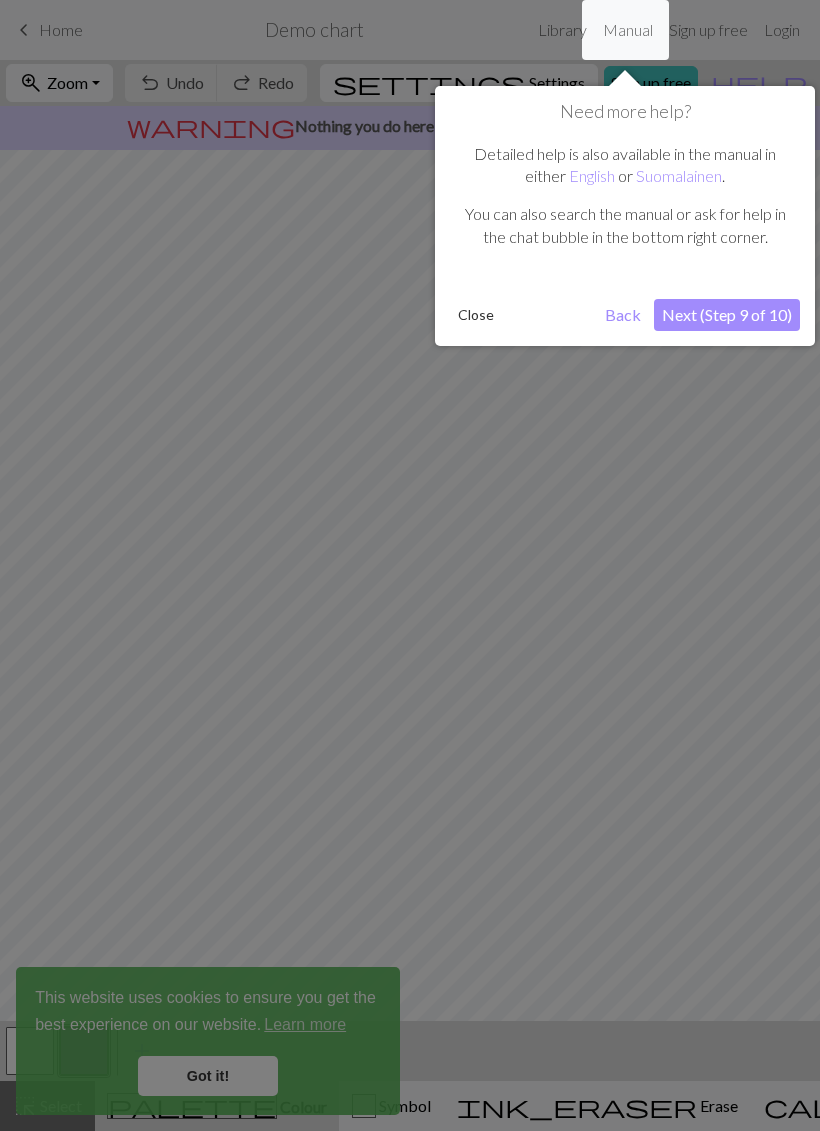 click on "Next (Step 9 of 10)" at bounding box center (727, 315) 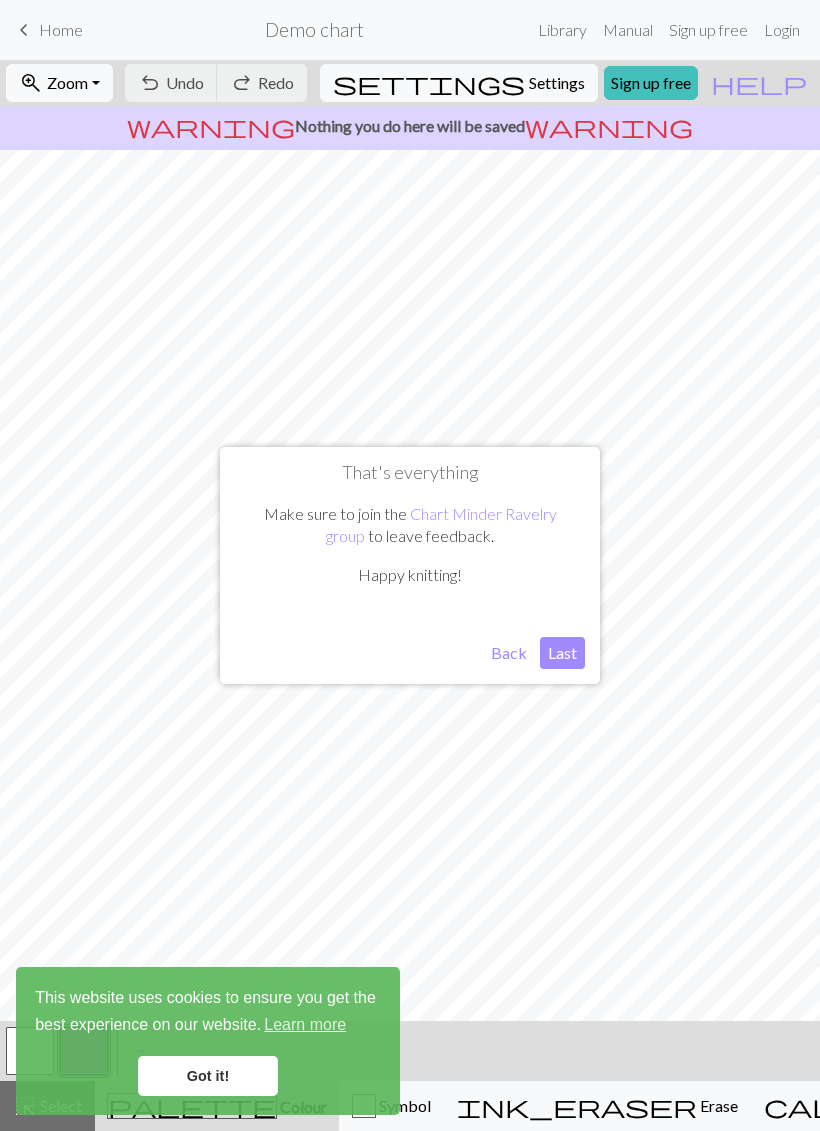 click on "Last" at bounding box center [562, 653] 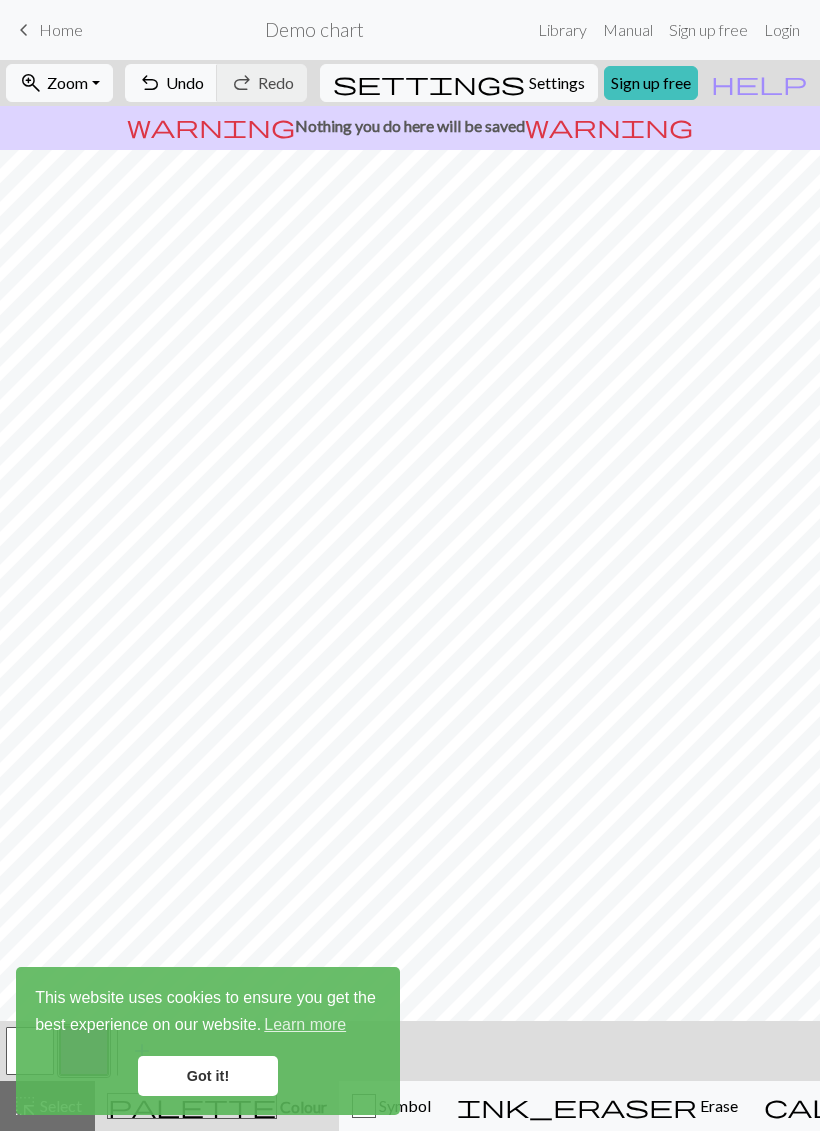 click on "This website uses cookies to ensure you get the best experience on our website.  Learn more Got it!" at bounding box center (208, 1041) 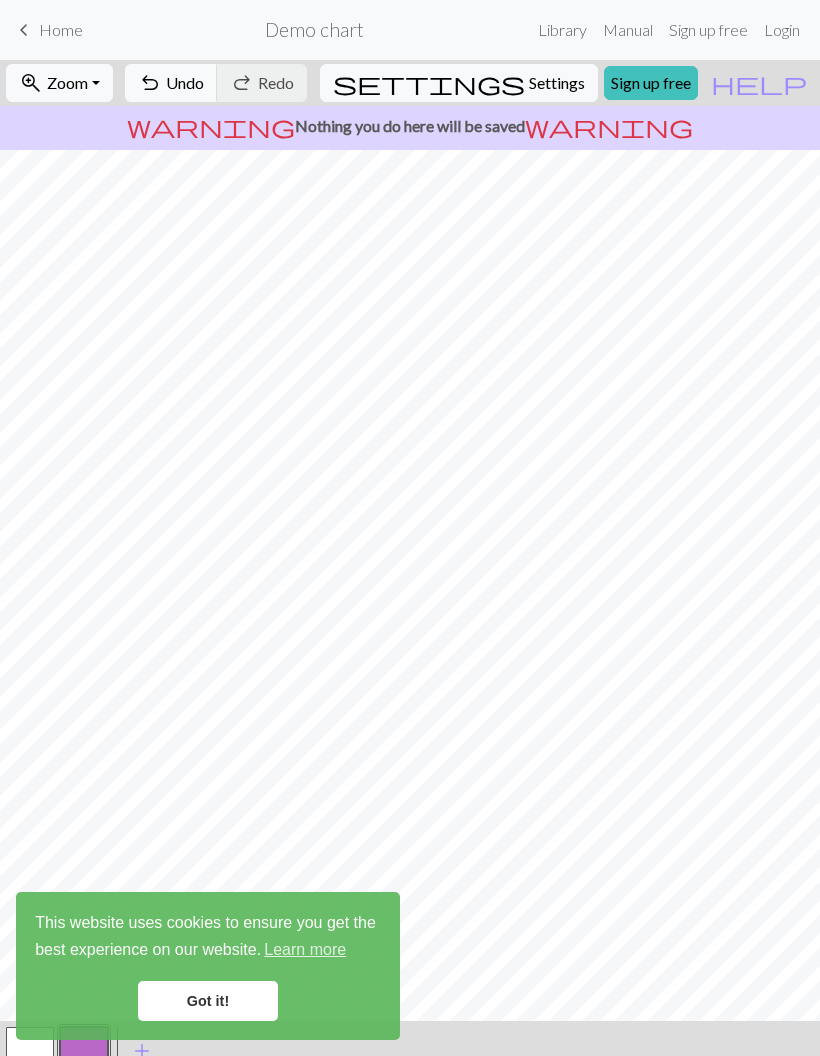 click on "Got it!" at bounding box center [208, 1001] 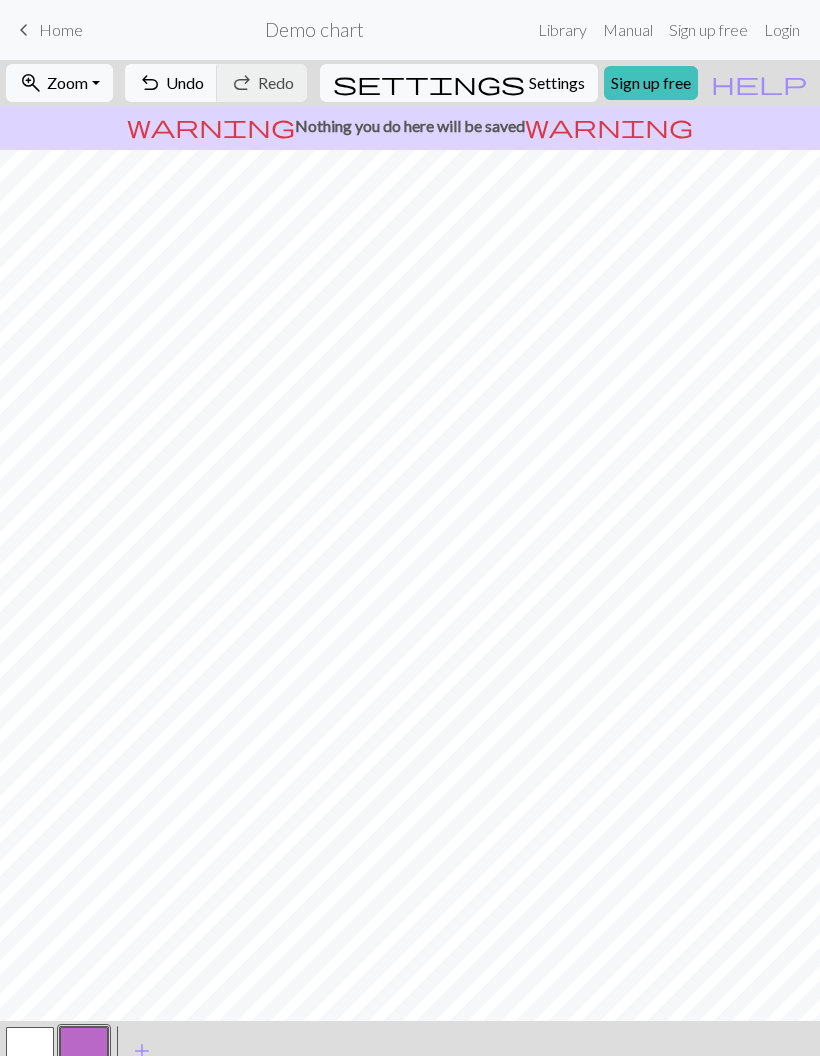 click at bounding box center [30, 1051] 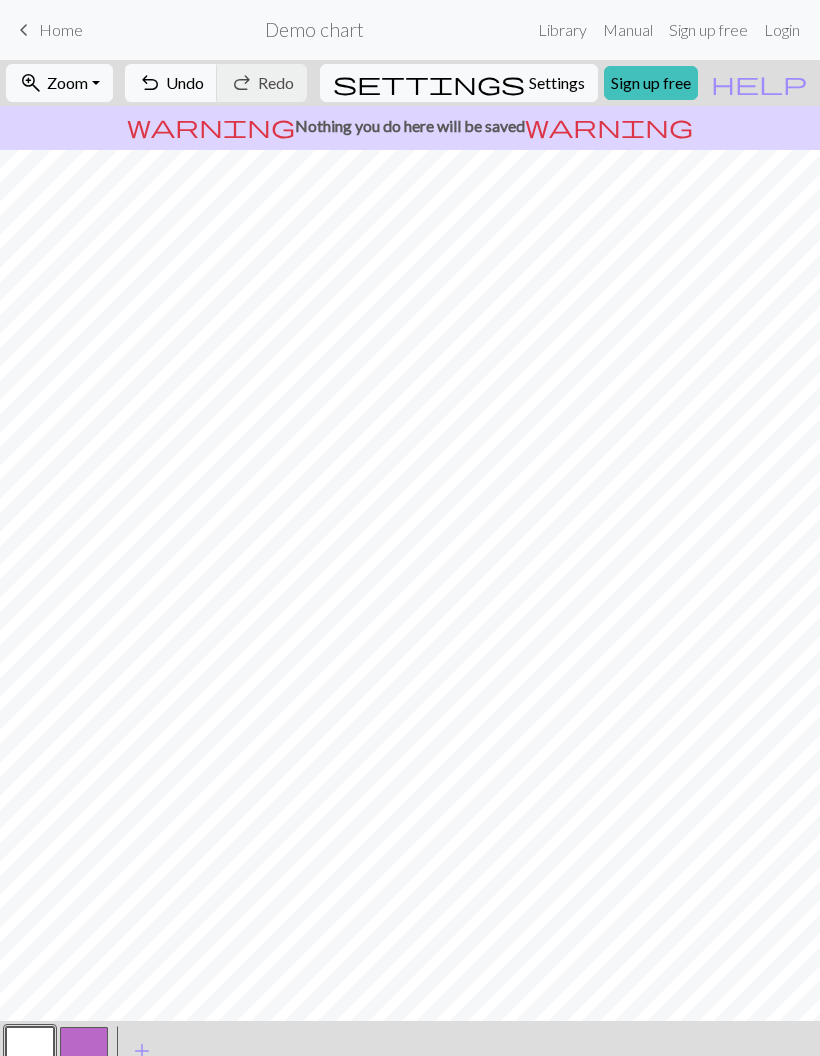 click at bounding box center [84, 1051] 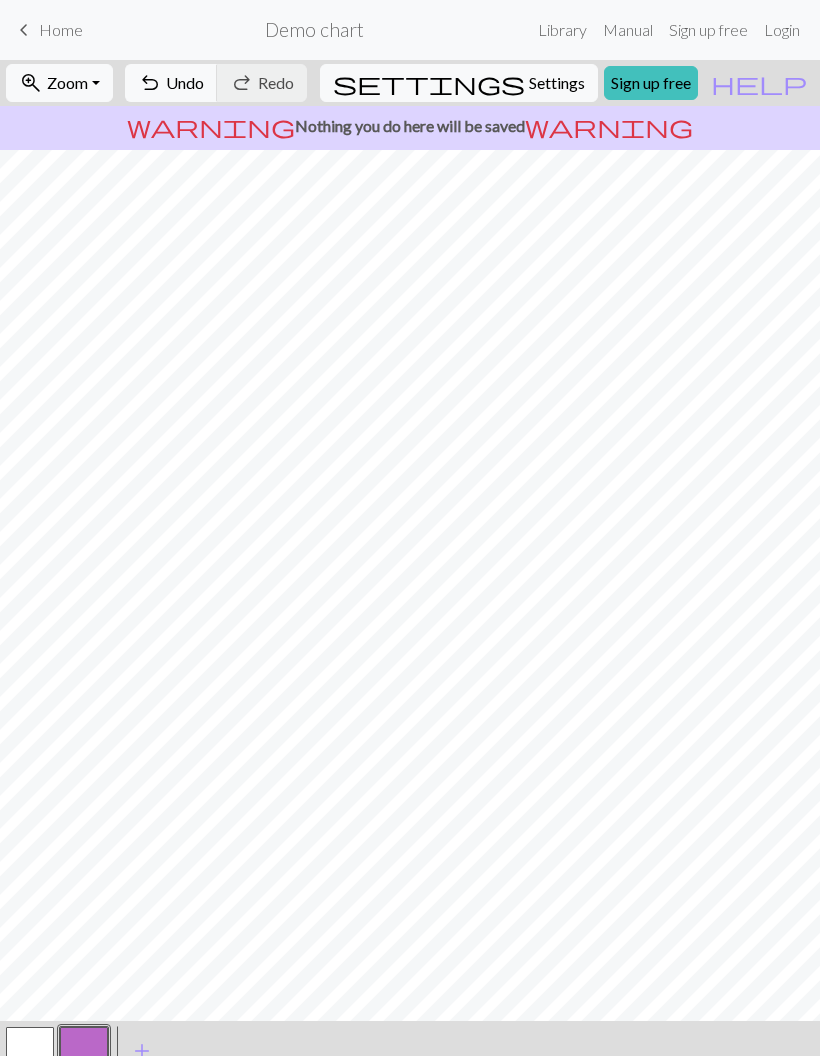 click at bounding box center [84, 1051] 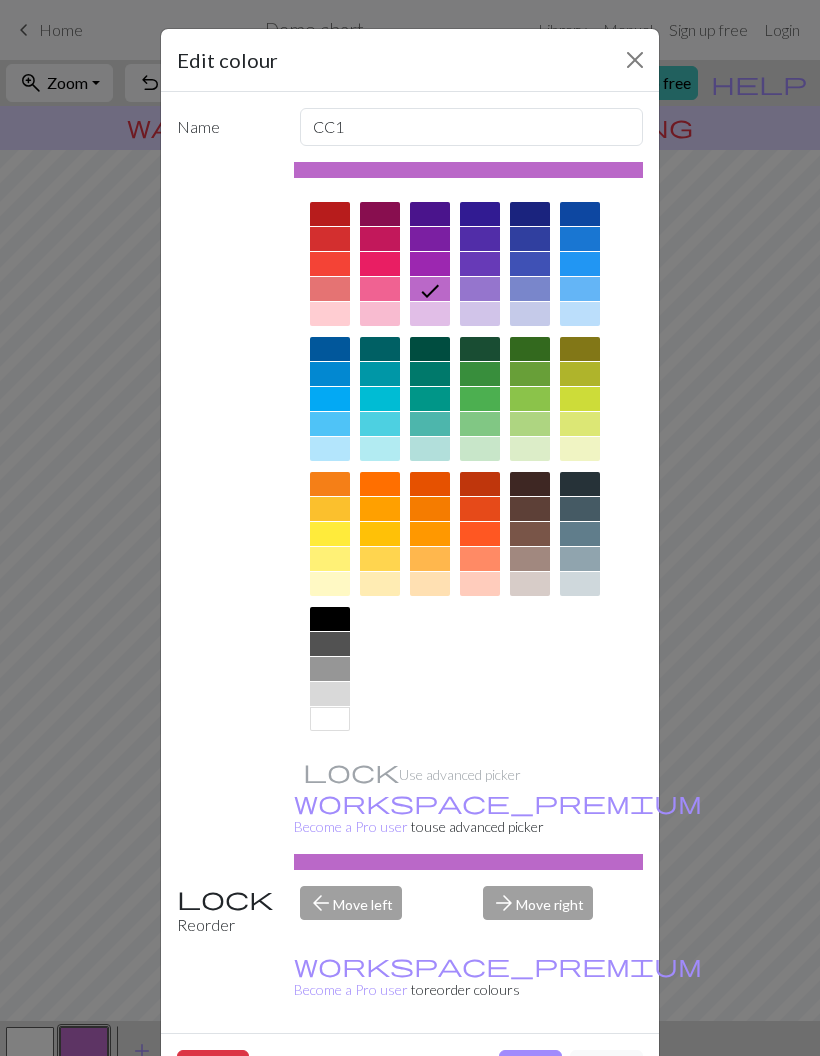 click at bounding box center (580, 239) 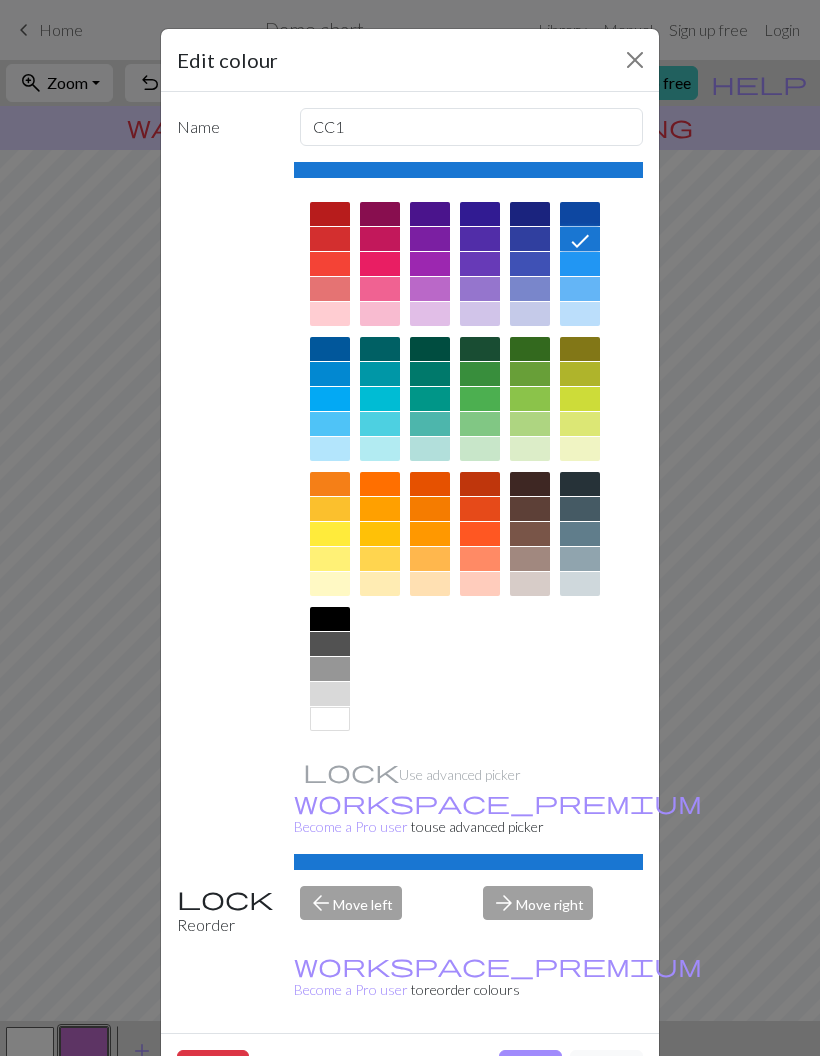 click on "Done" at bounding box center (530, 1069) 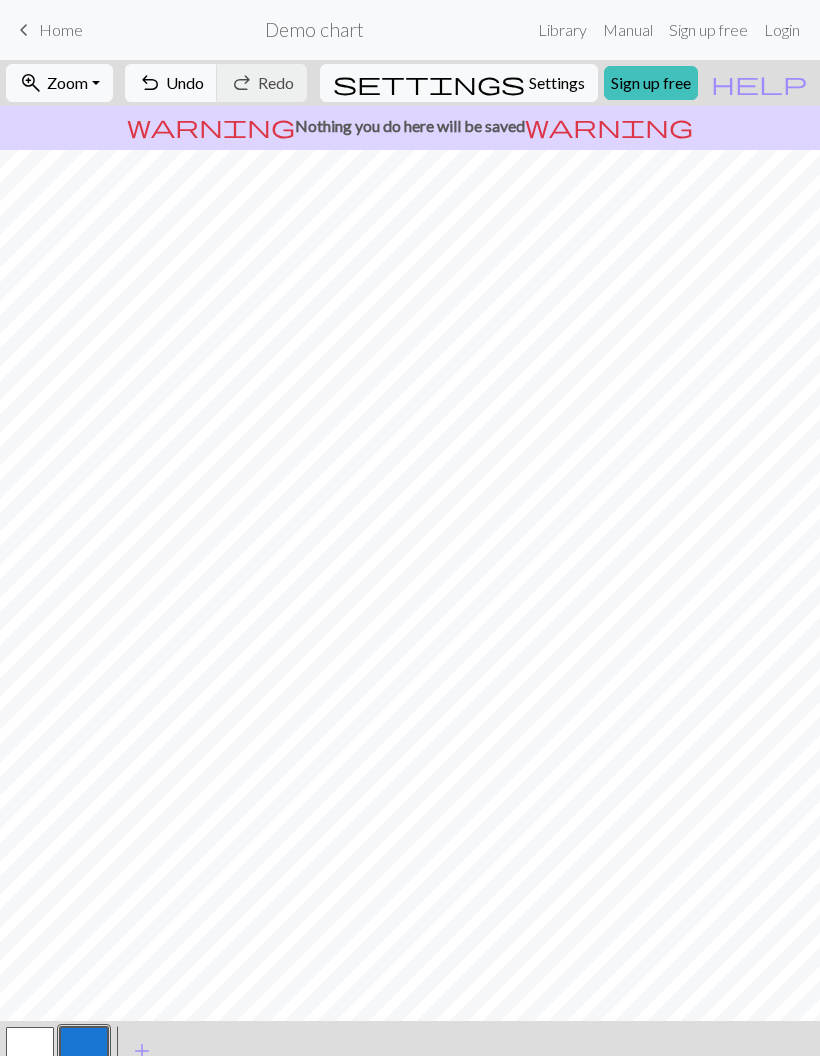 click on "add" at bounding box center [142, 1051] 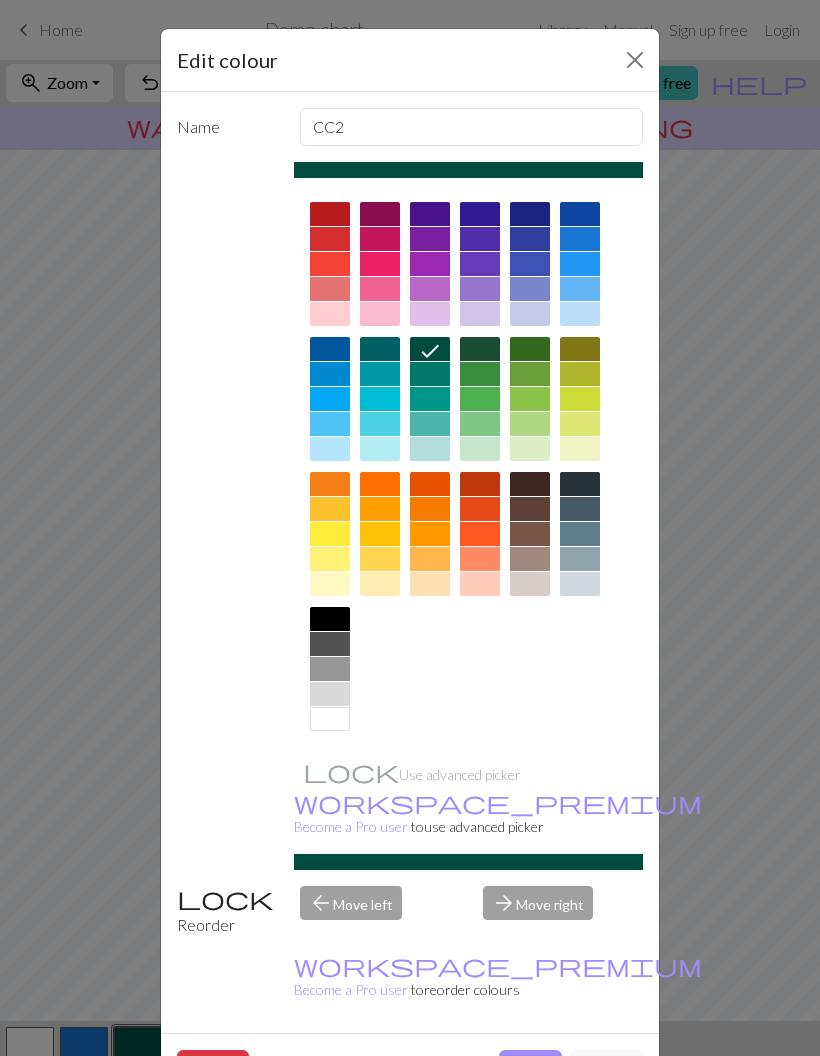 click on "Done" at bounding box center (530, 1069) 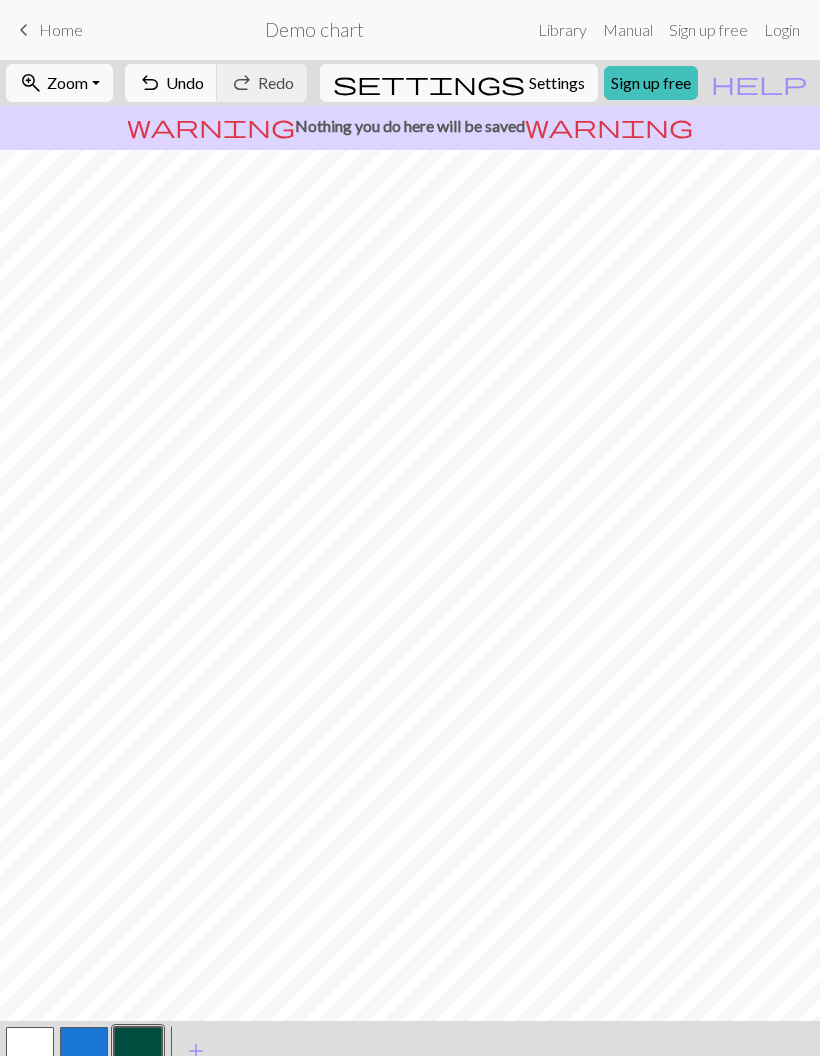 click at bounding box center (84, 1051) 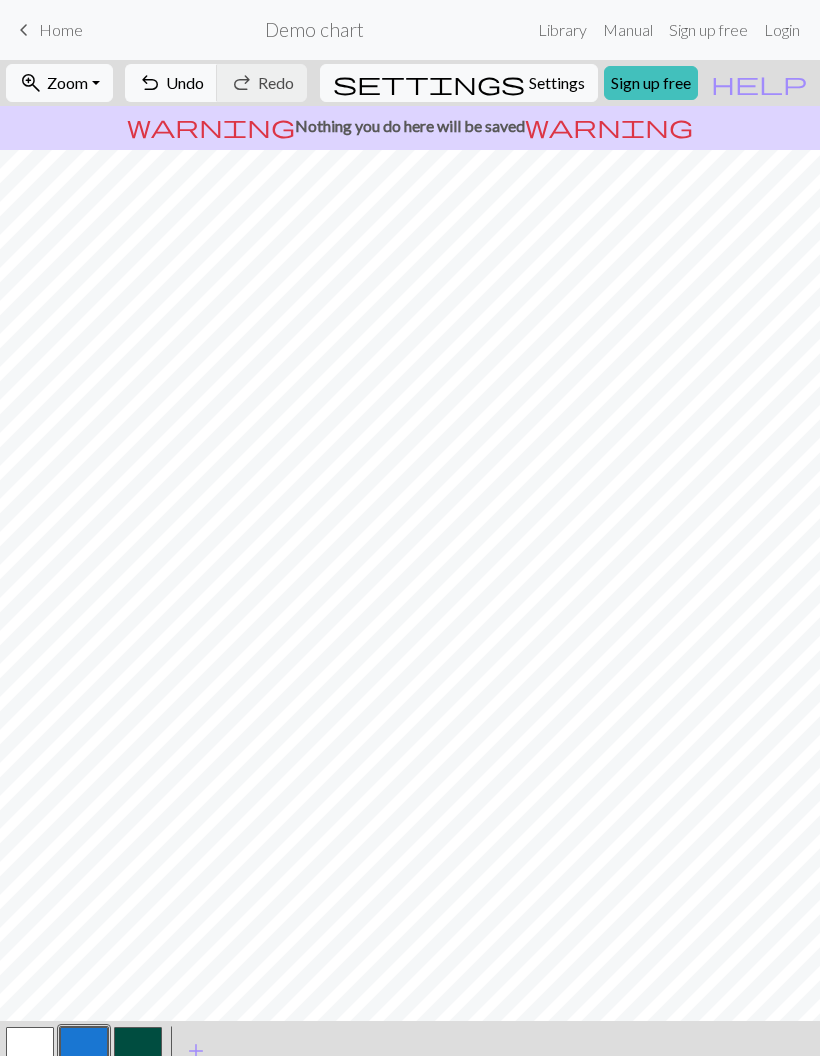 click on "Undo" at bounding box center [185, 82] 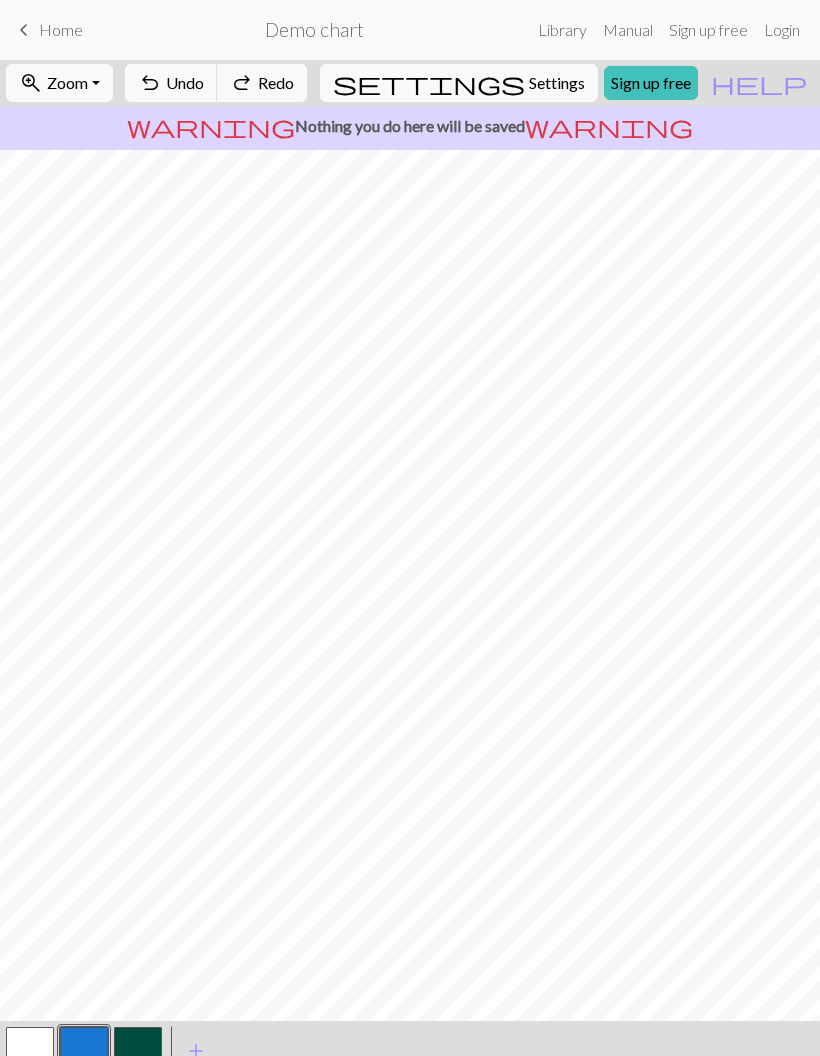 click on "Undo" at bounding box center [185, 82] 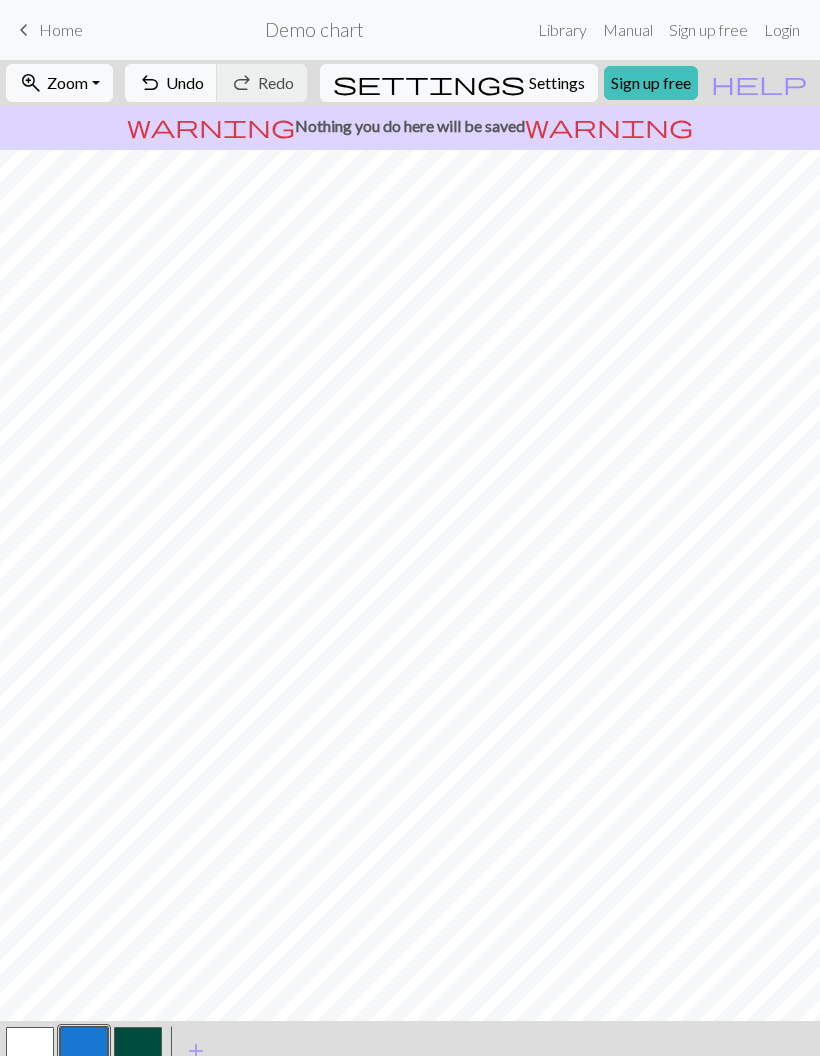 click at bounding box center (30, 1051) 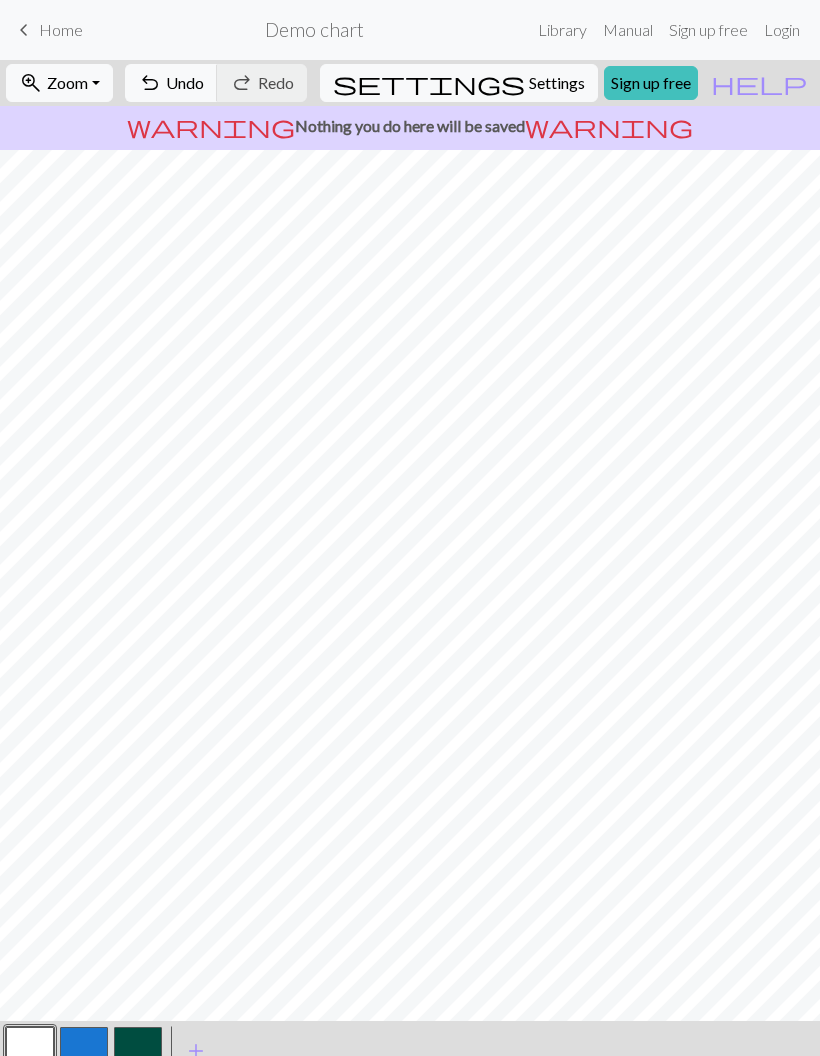 click at bounding box center [138, 1051] 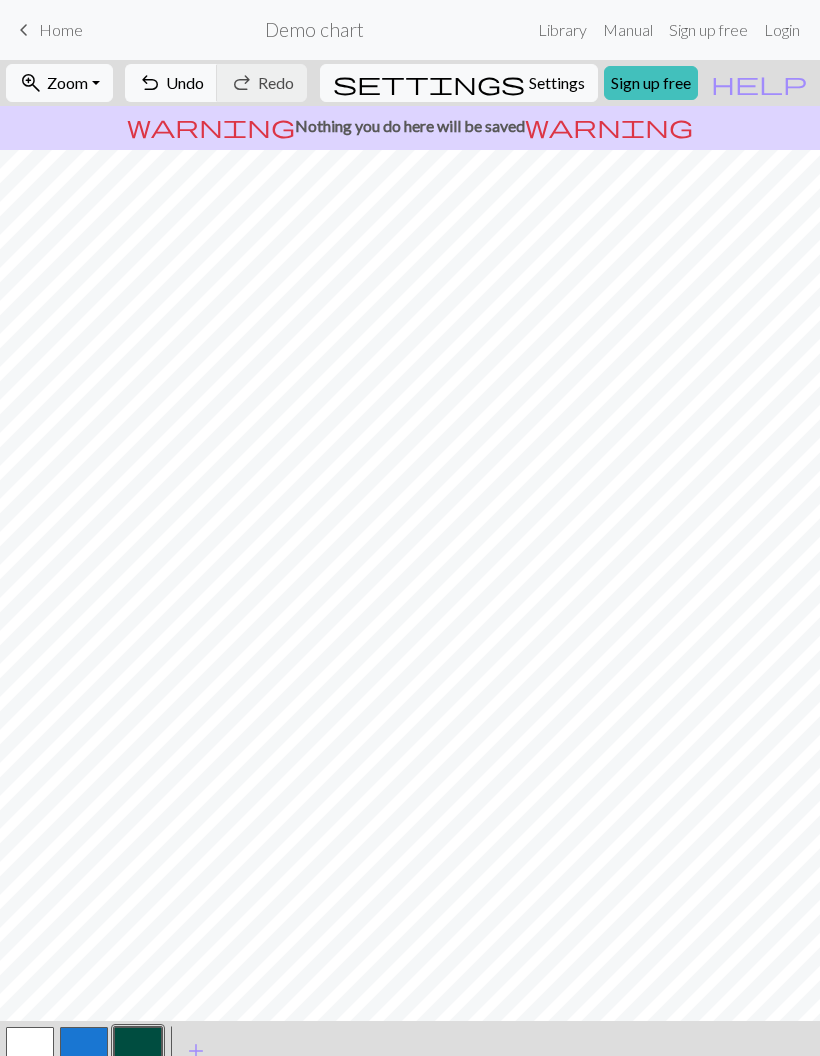 click at bounding box center (138, 1051) 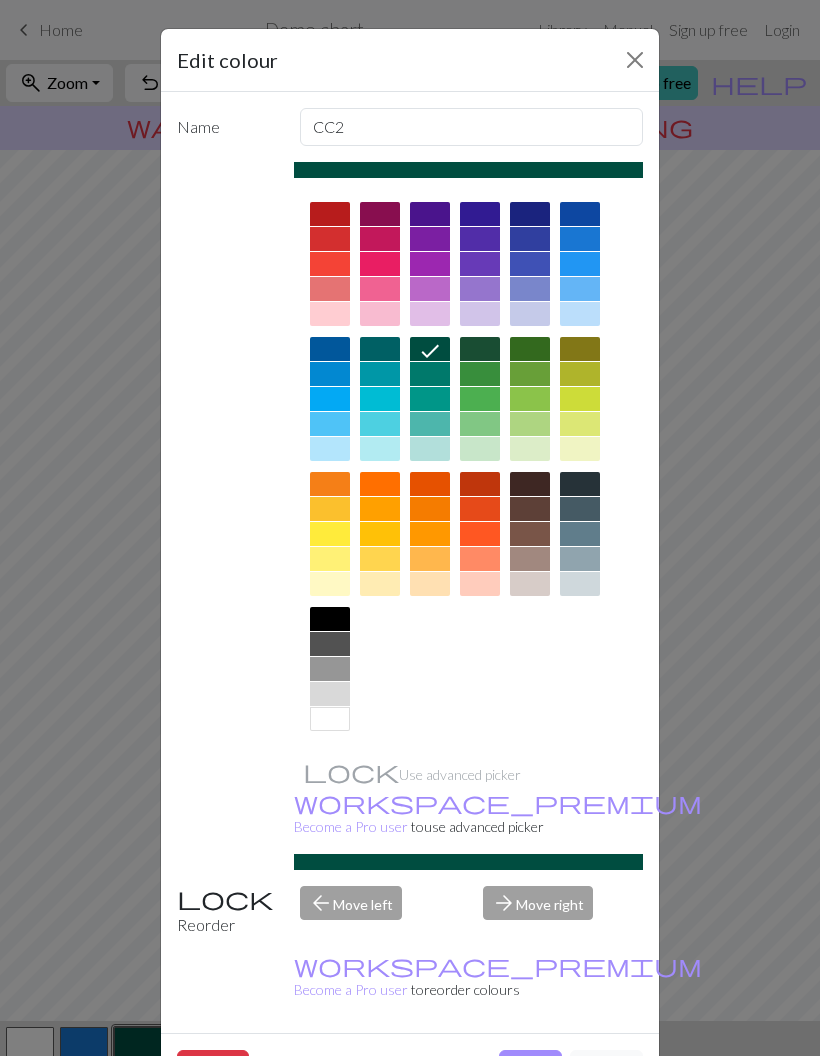 click at bounding box center [380, 289] 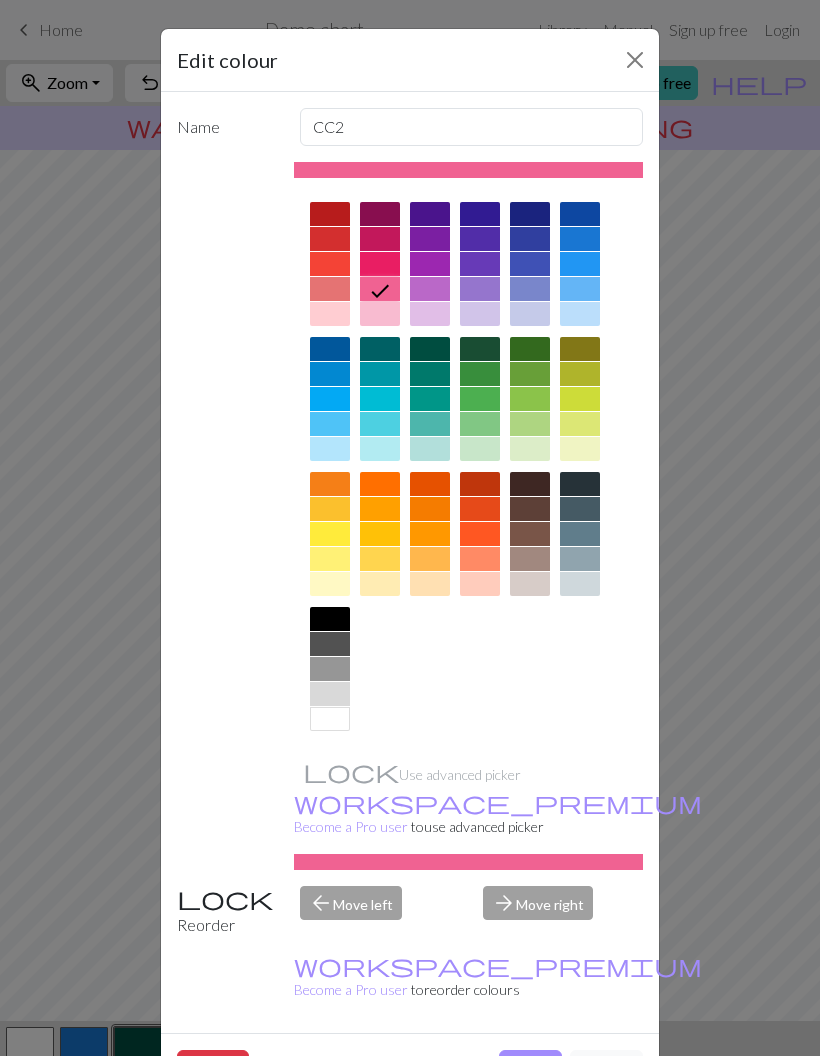 click on "Done" at bounding box center (530, 1069) 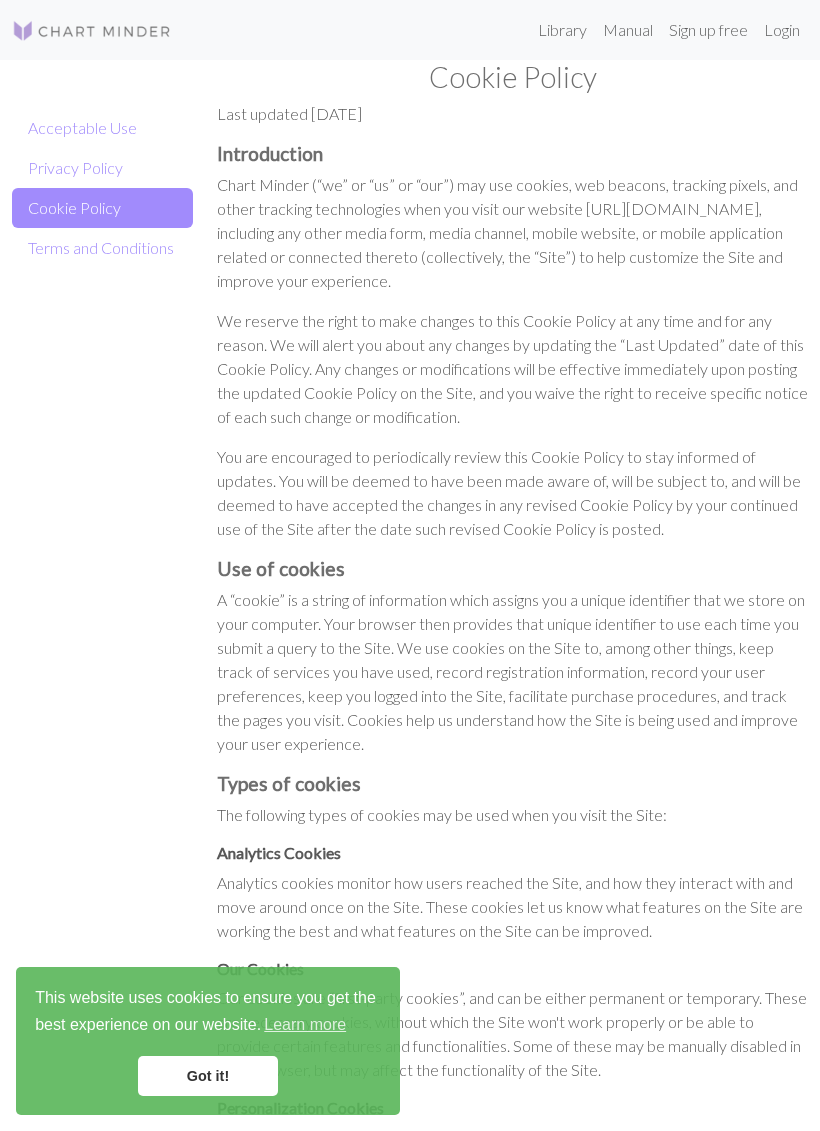 scroll, scrollTop: 0, scrollLeft: 0, axis: both 